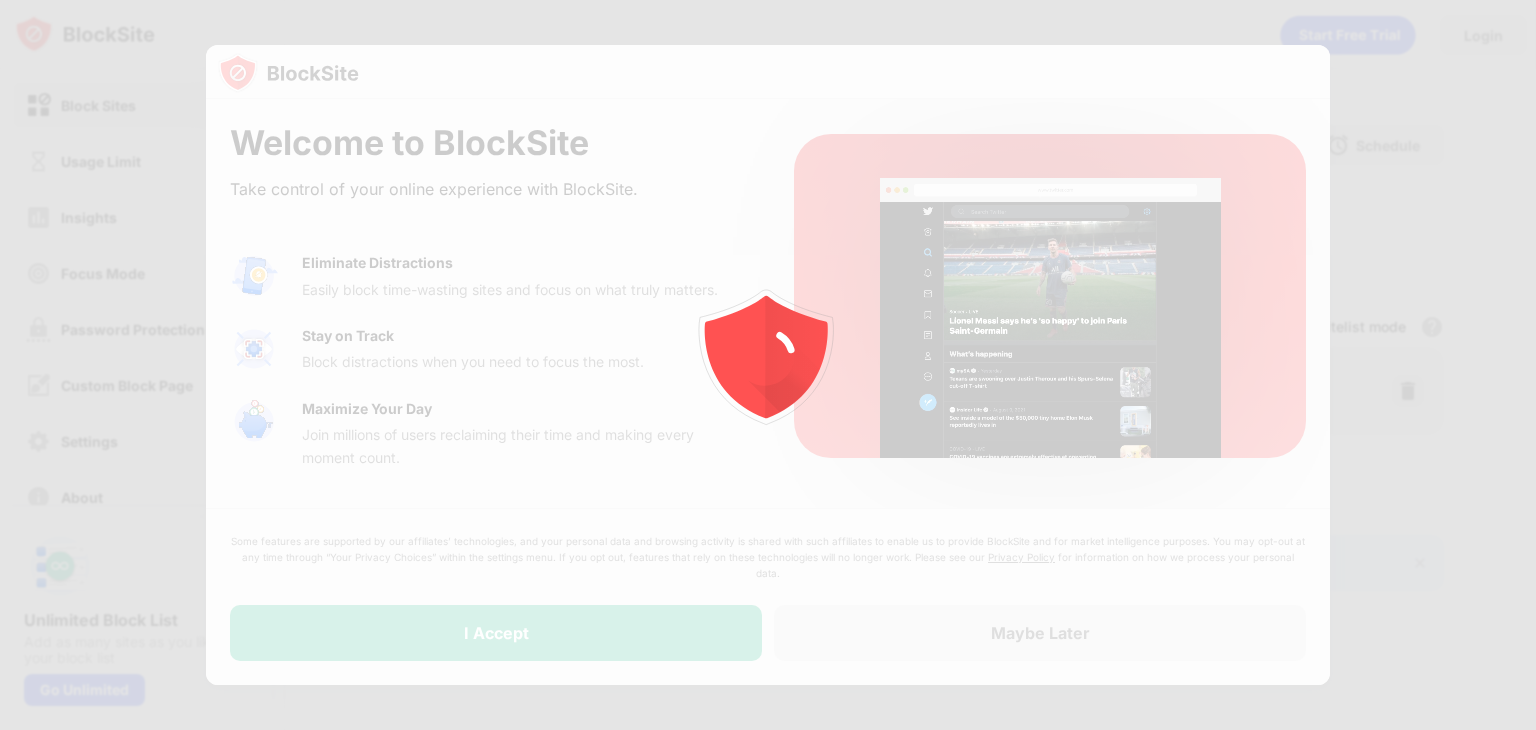 scroll, scrollTop: 0, scrollLeft: 0, axis: both 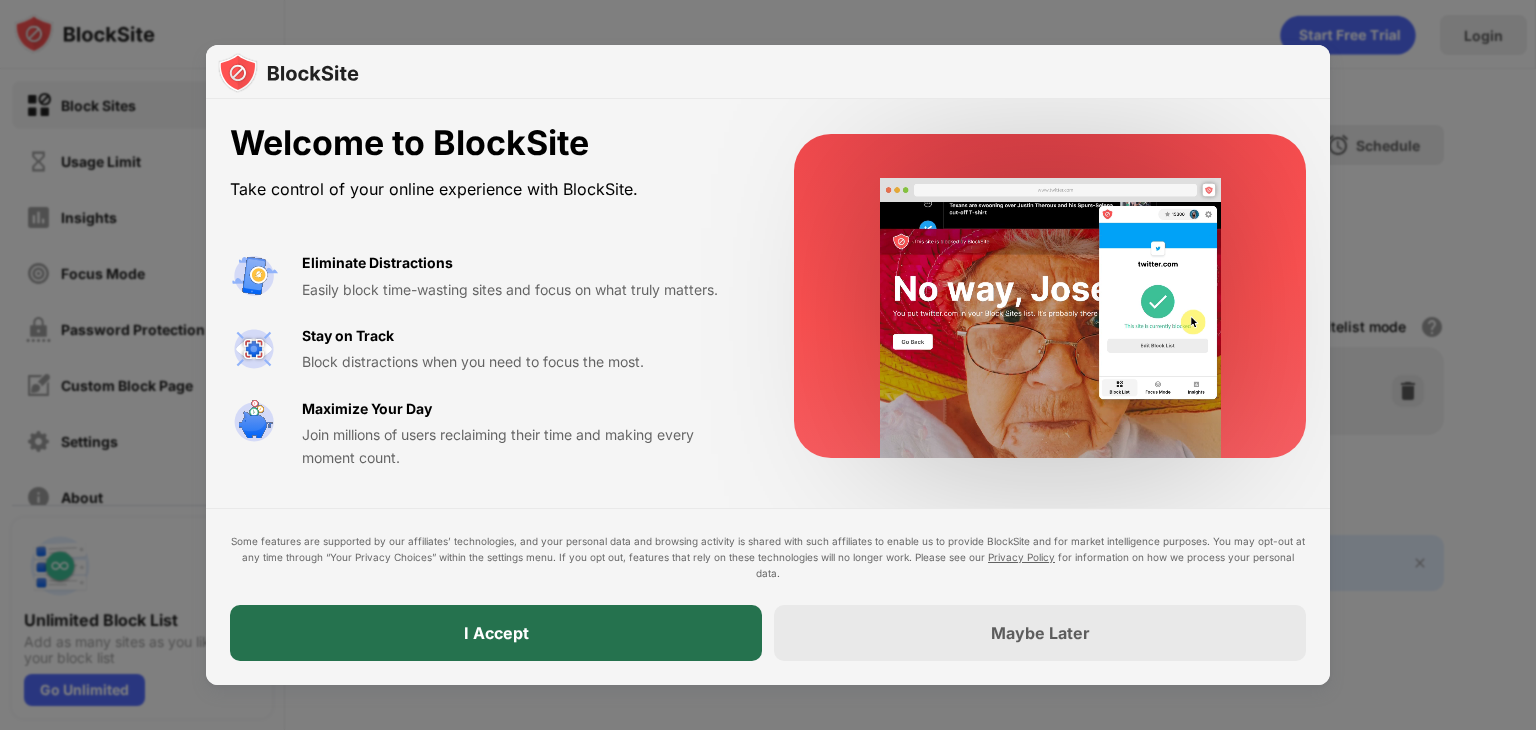 click on "I Accept" at bounding box center (496, 633) 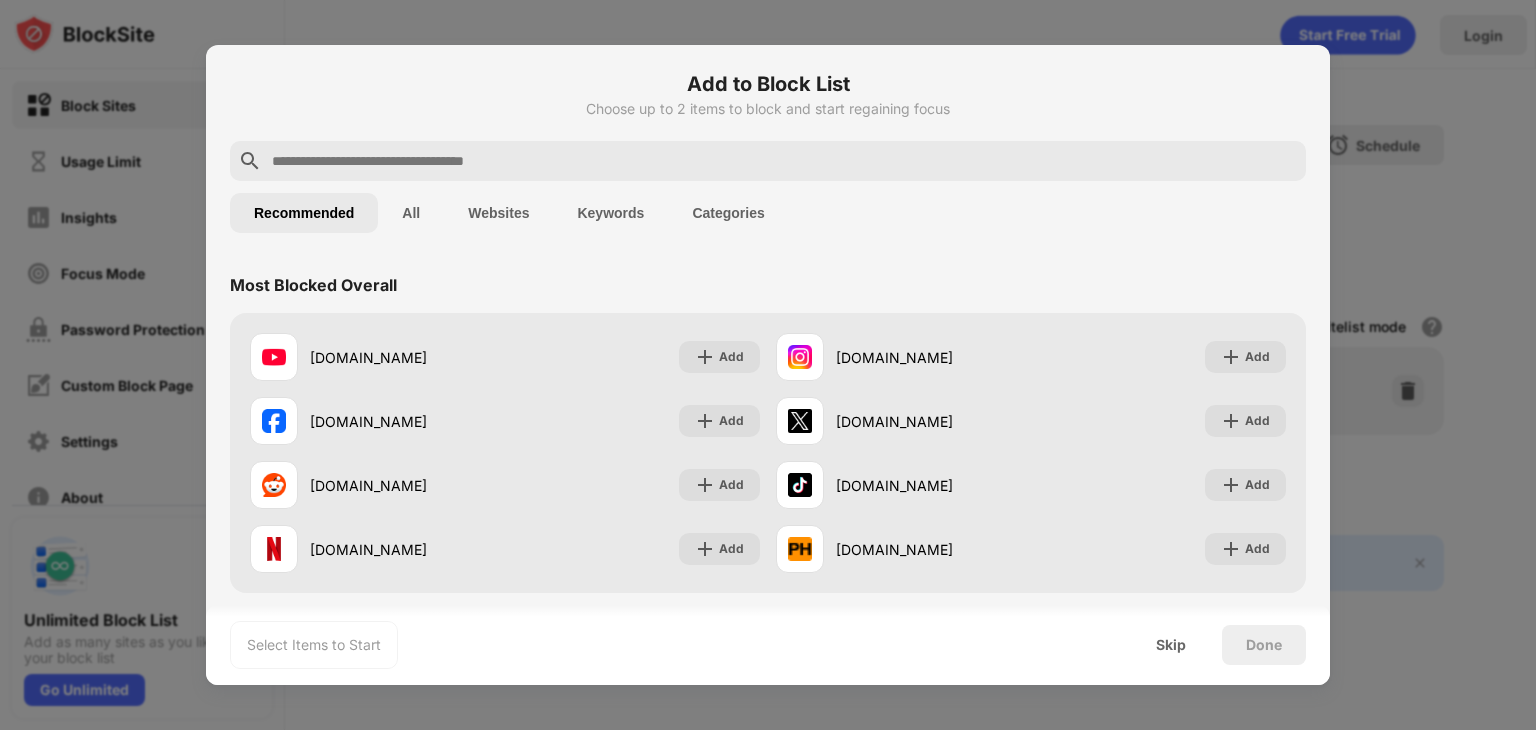 click at bounding box center [784, 161] 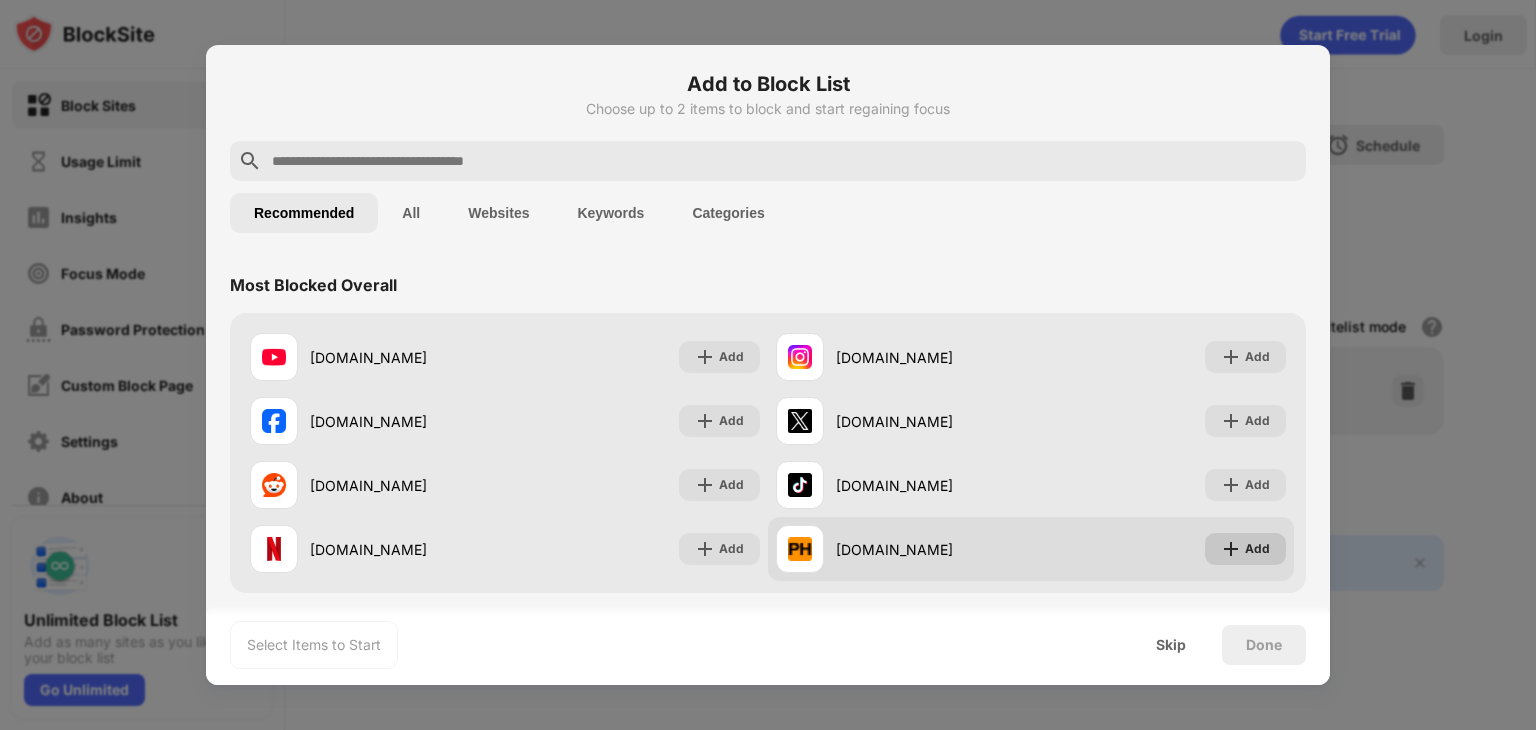 click on "Add" at bounding box center [1245, 549] 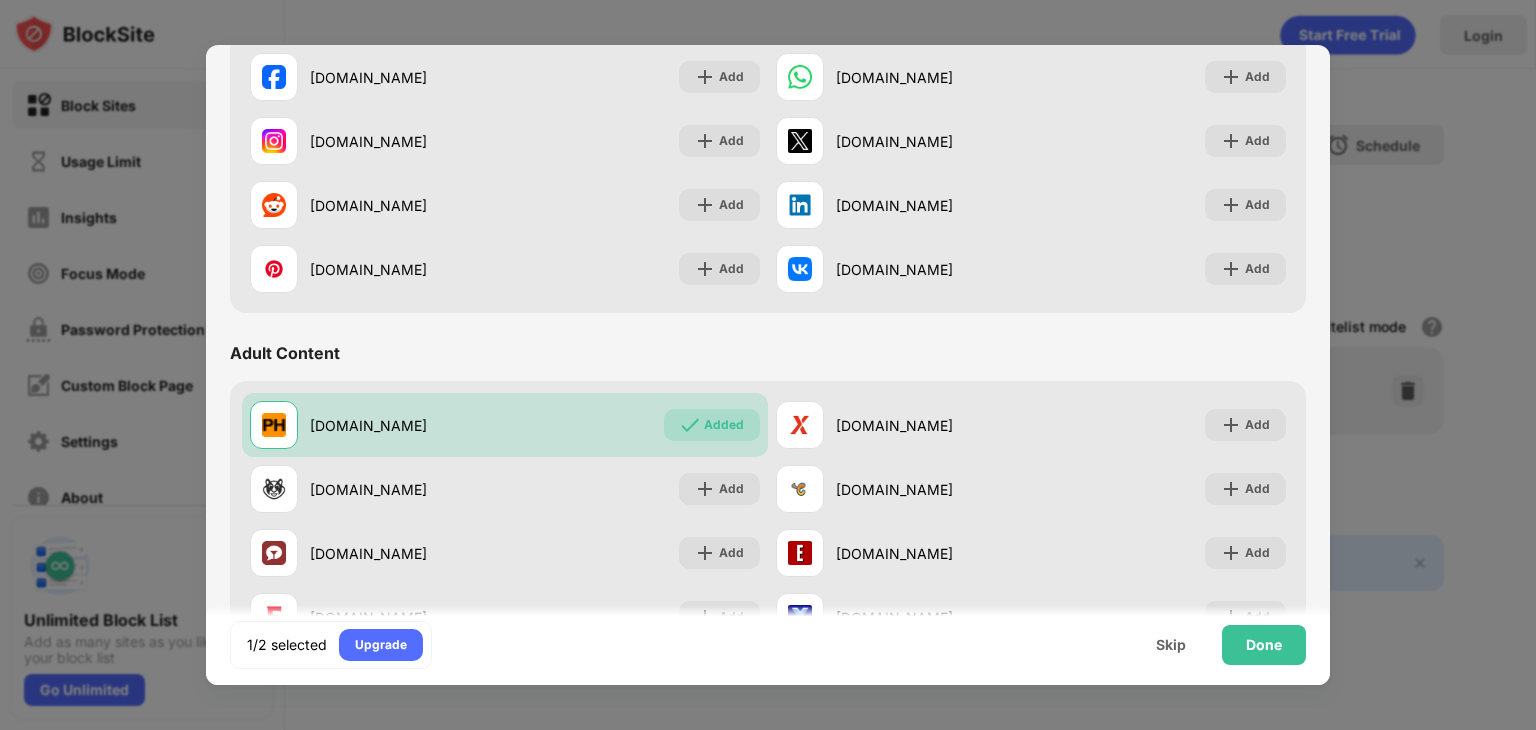 scroll, scrollTop: 715, scrollLeft: 0, axis: vertical 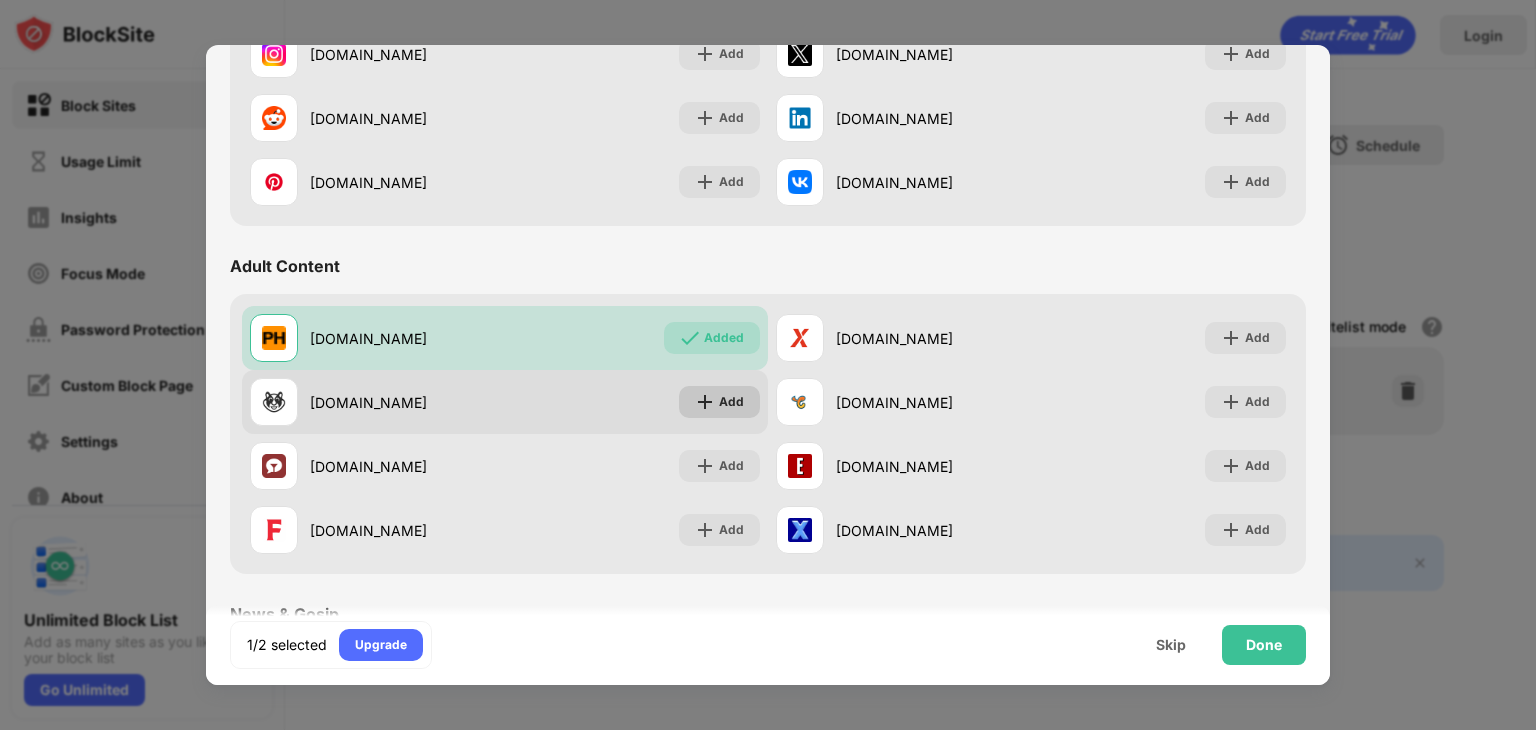 click at bounding box center [705, 402] 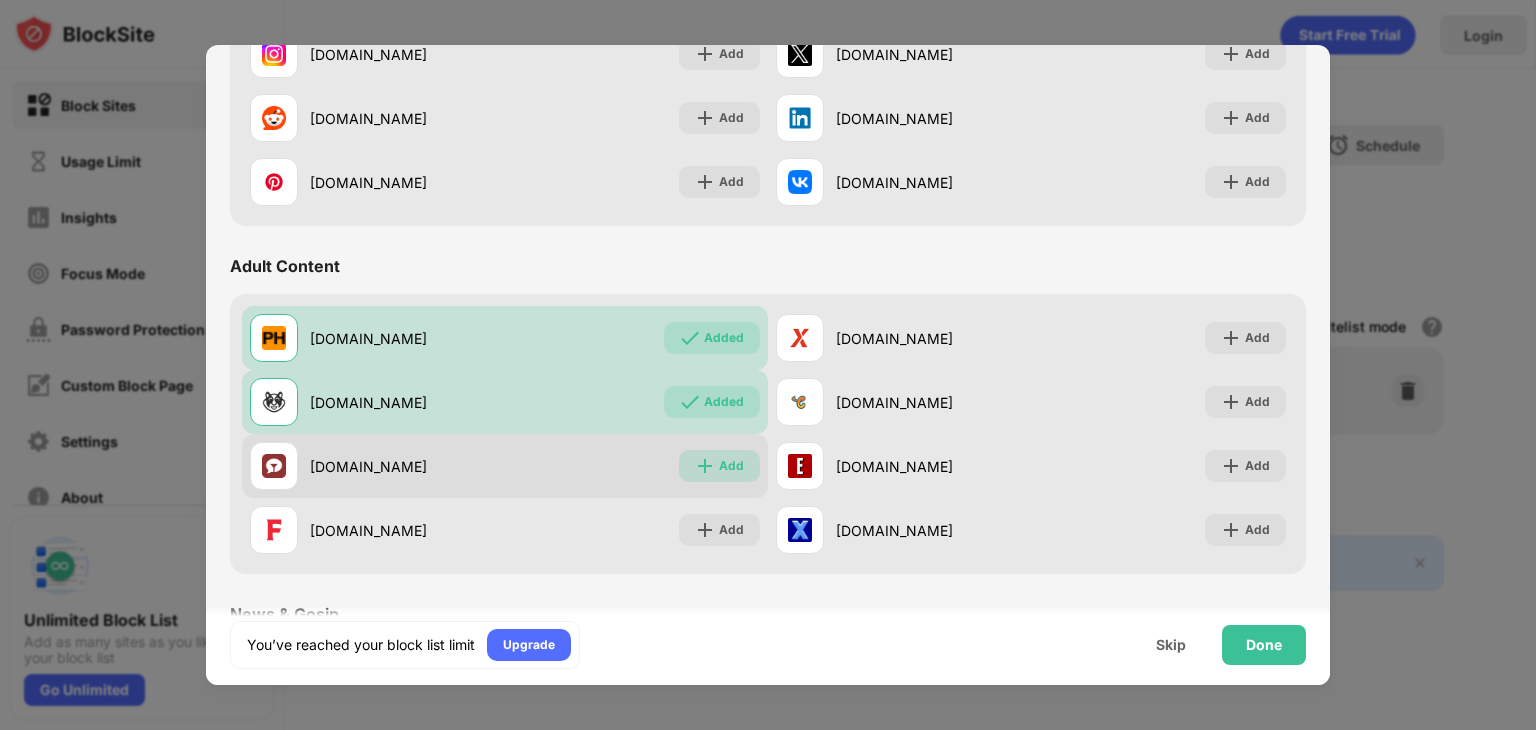 click at bounding box center (705, 466) 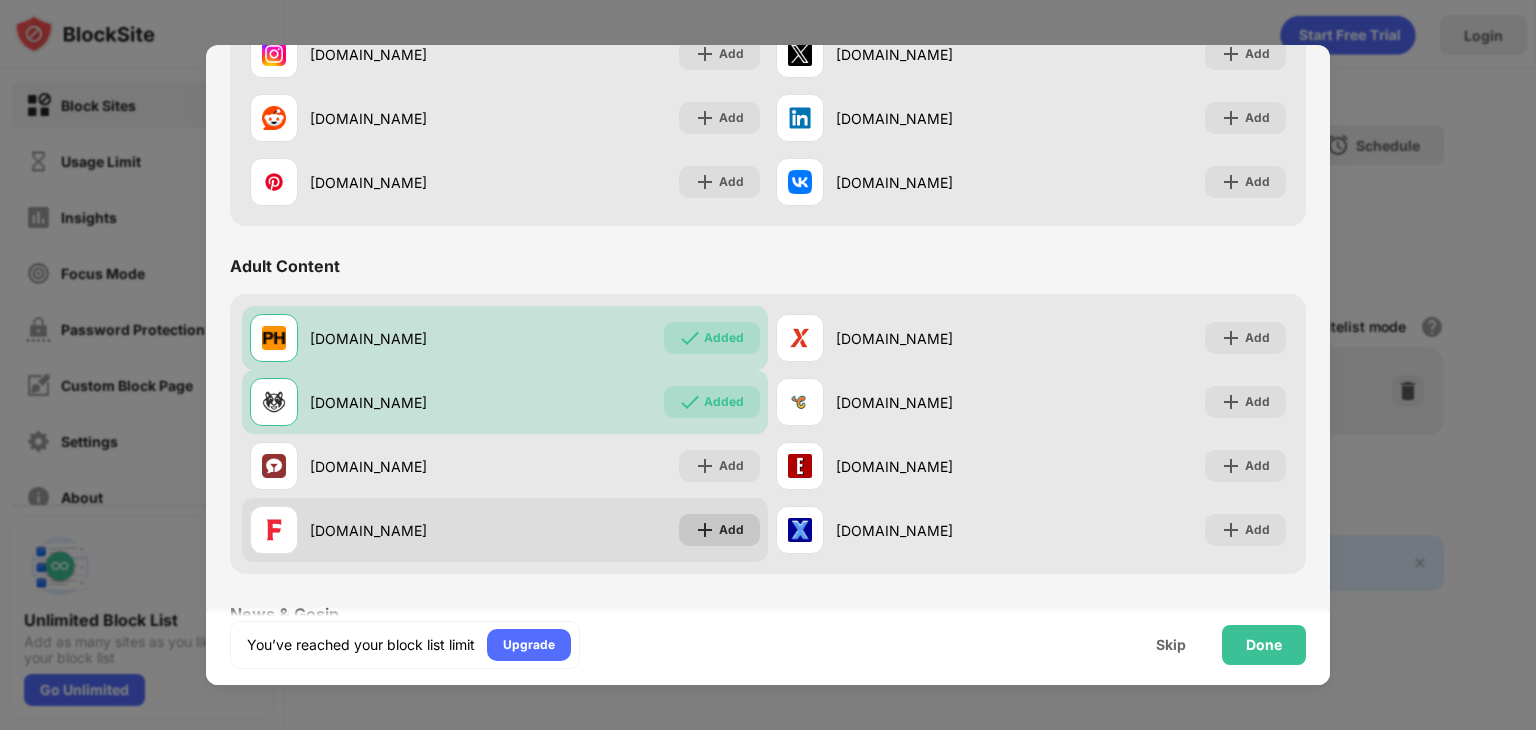 click at bounding box center [705, 530] 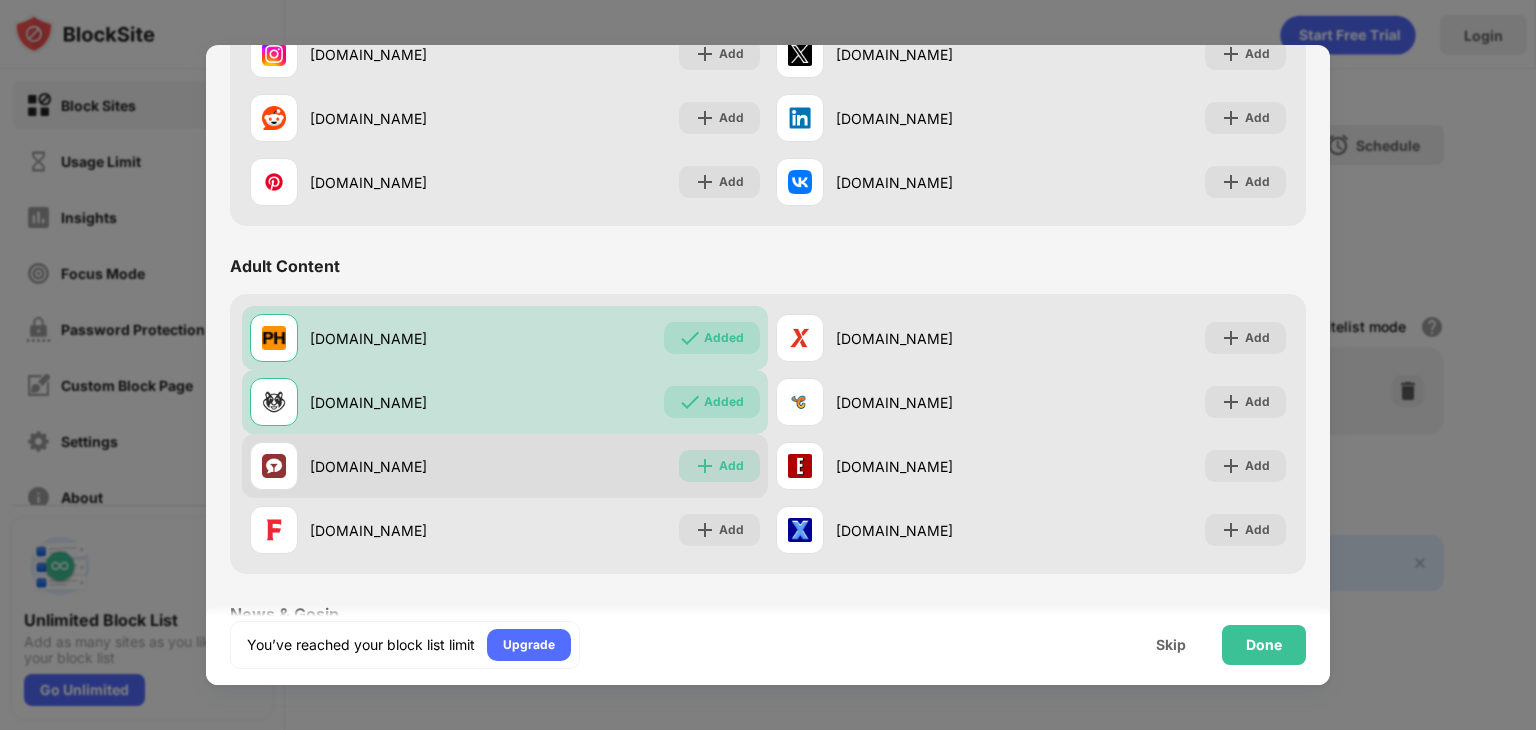 click on "Add" at bounding box center (731, 466) 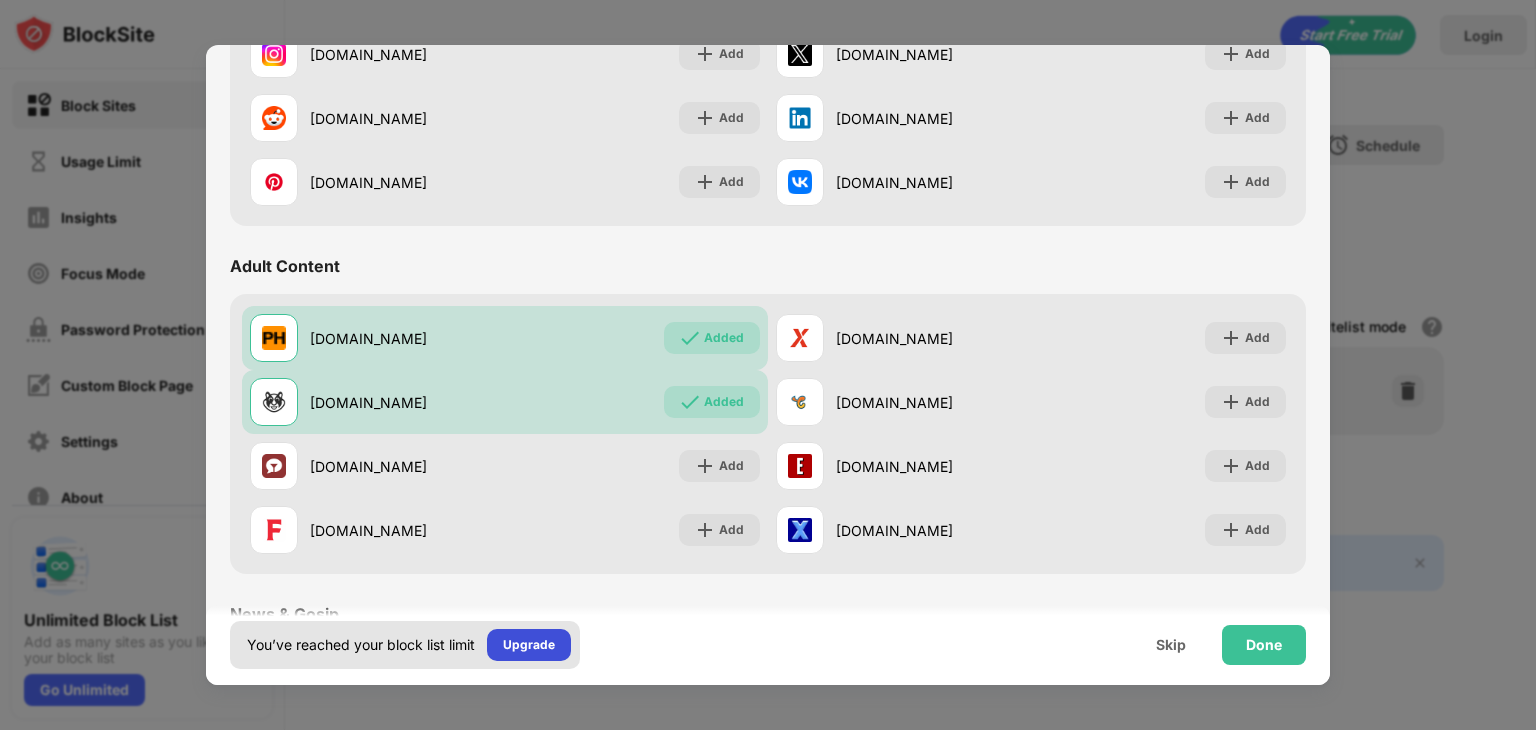 click on "Upgrade" at bounding box center (529, 645) 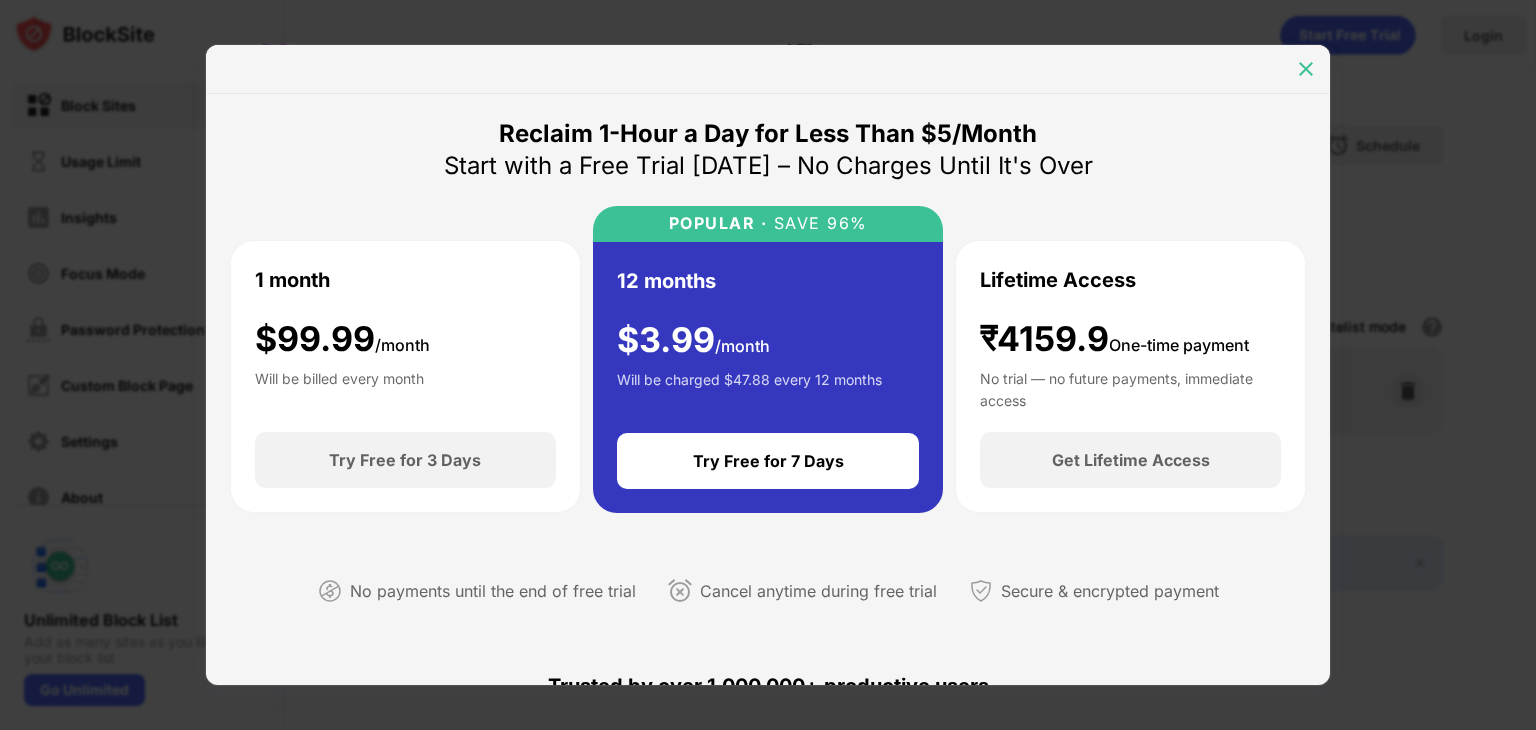 click at bounding box center (1306, 69) 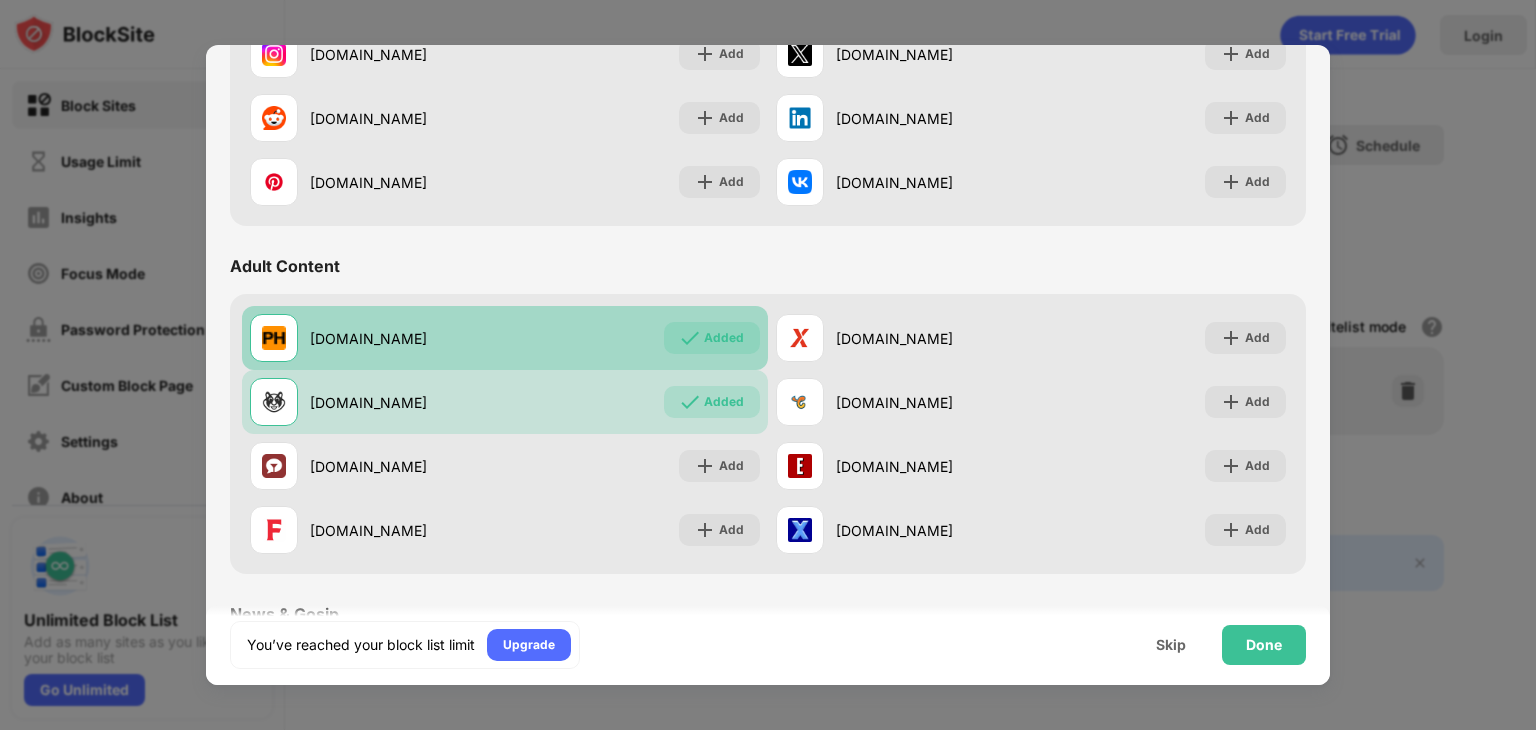 click on "Added" at bounding box center [724, 338] 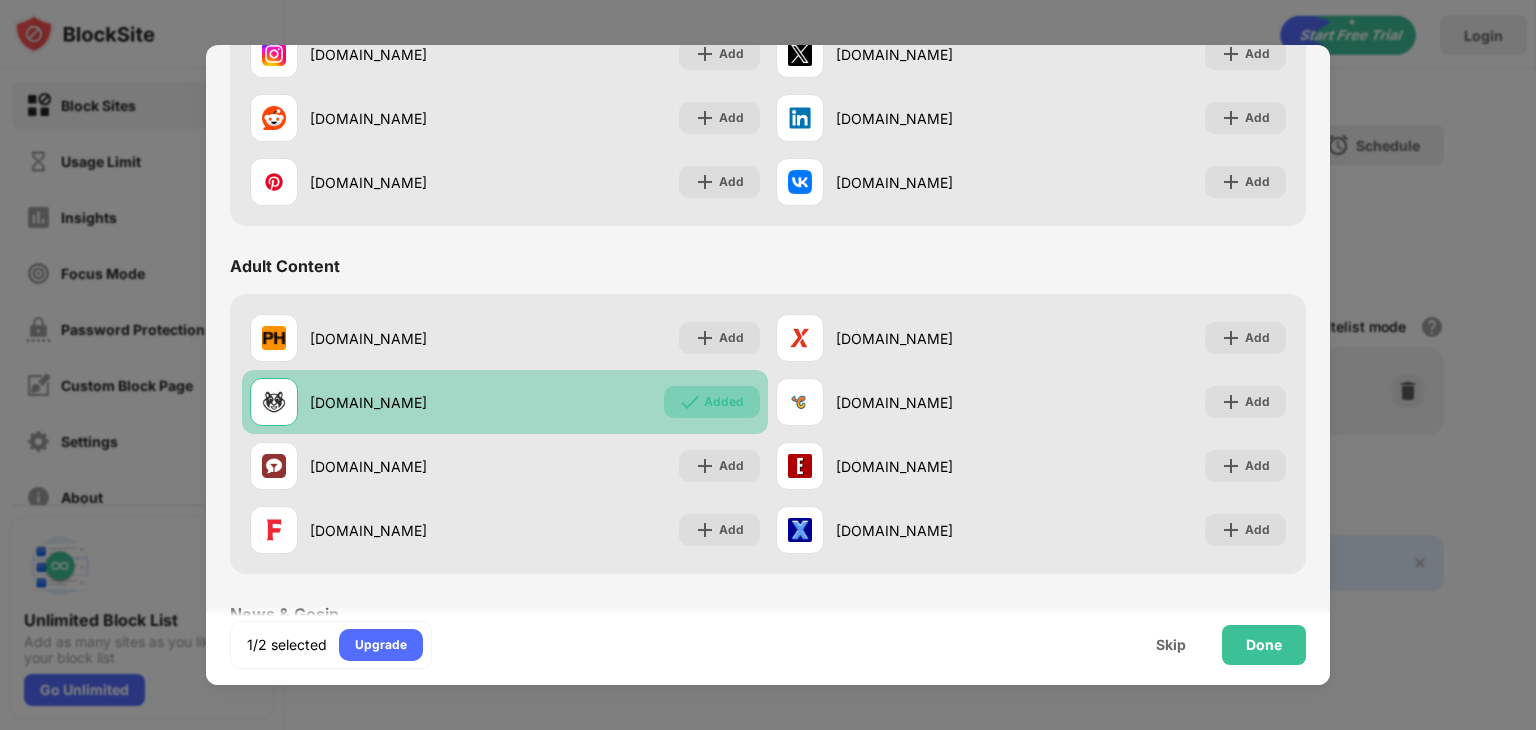 click at bounding box center [690, 402] 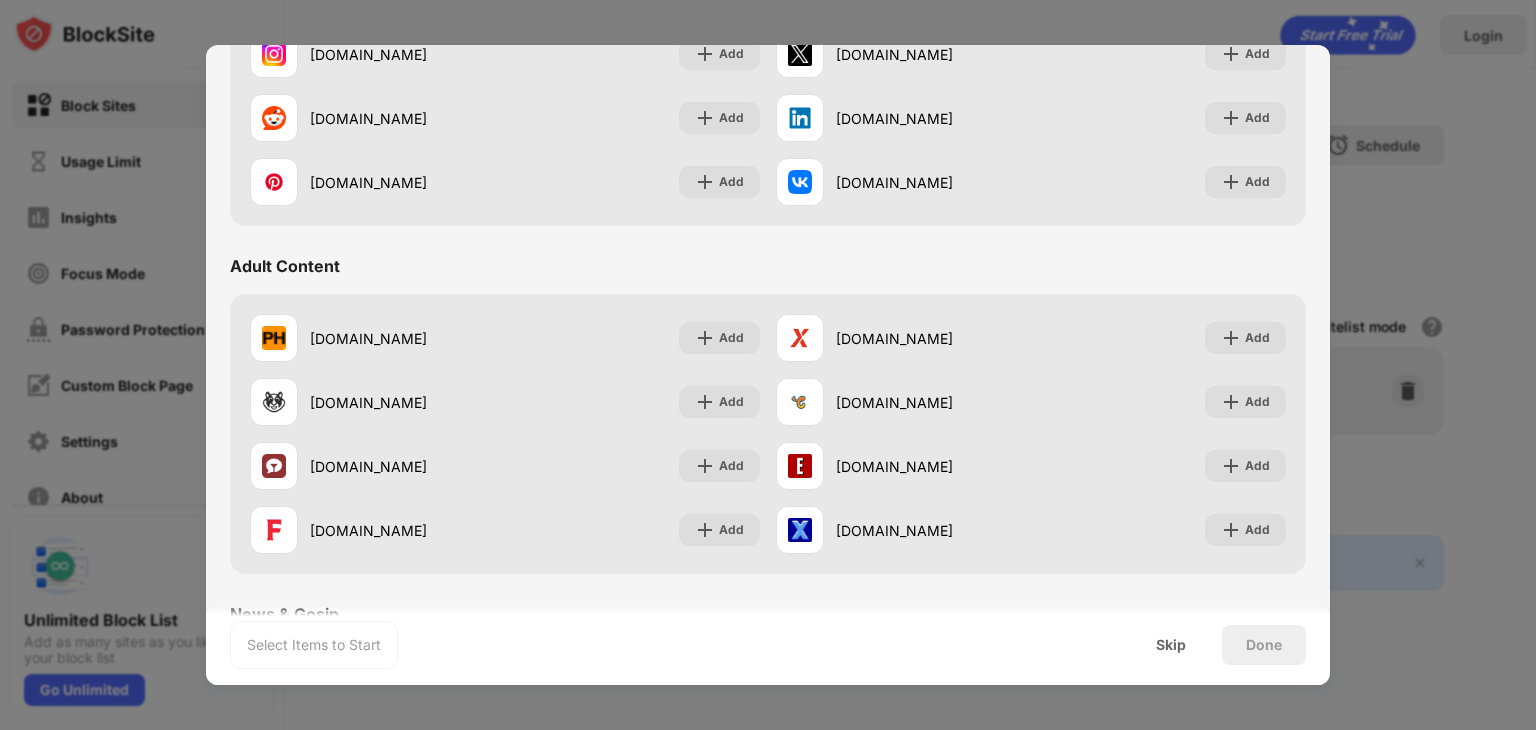 scroll, scrollTop: 0, scrollLeft: 0, axis: both 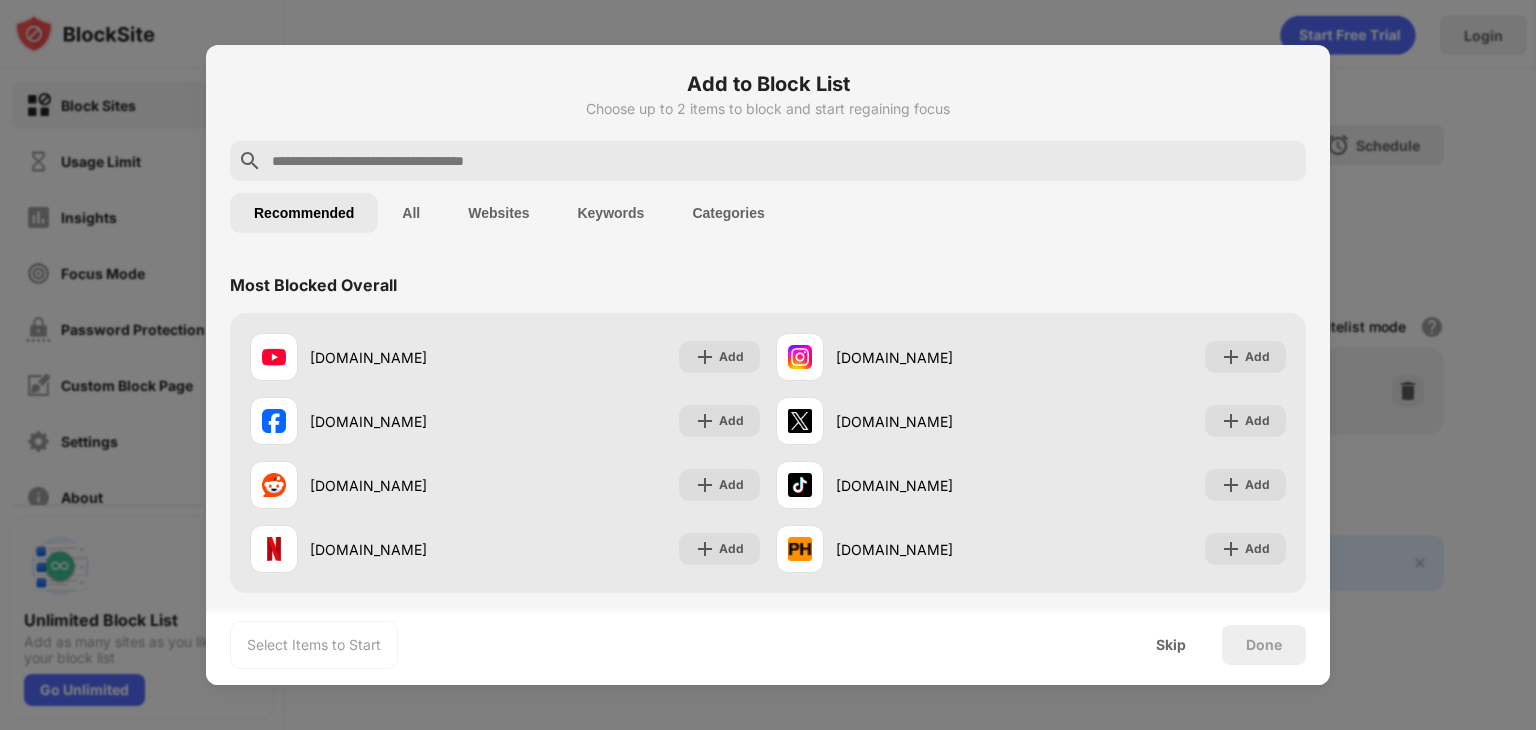 click at bounding box center [784, 161] 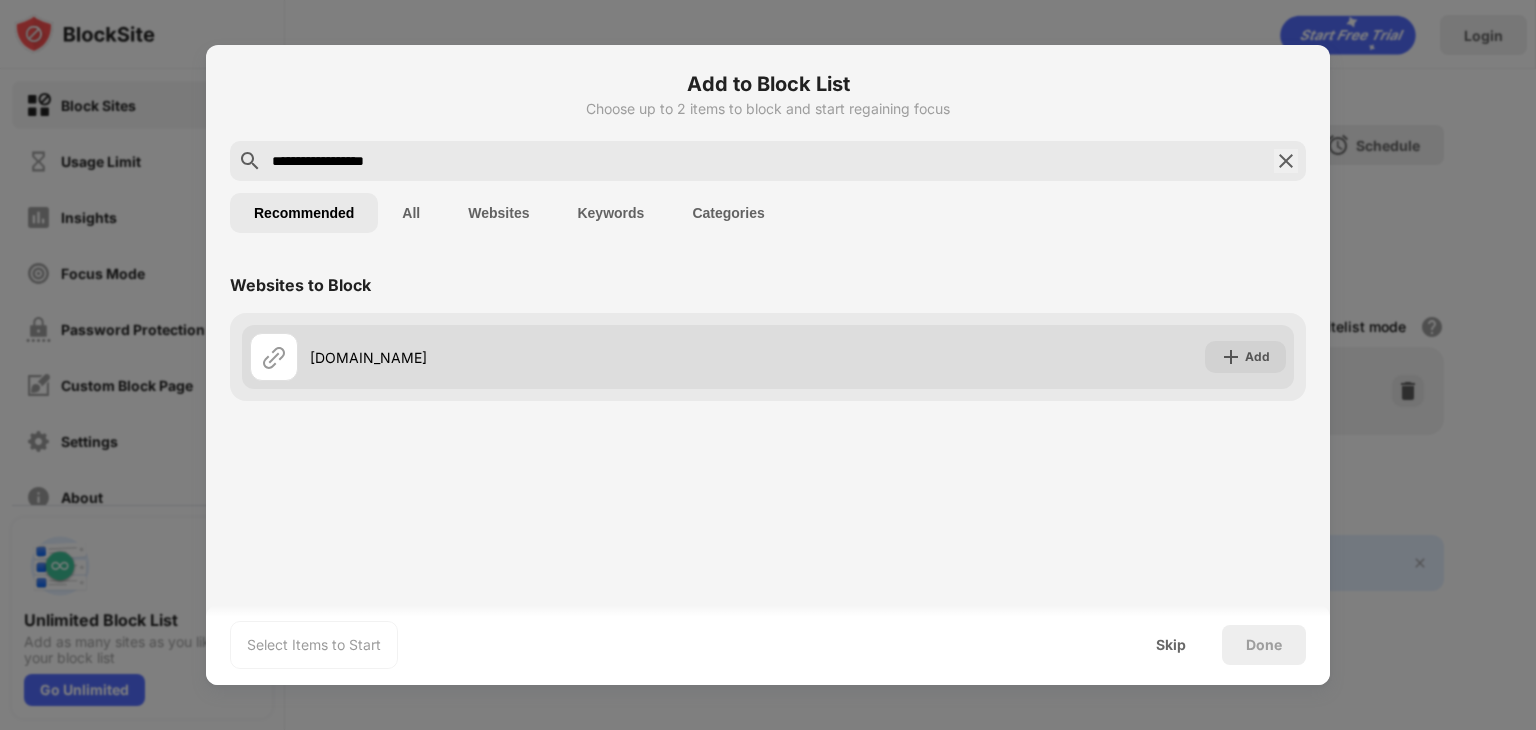 type on "**********" 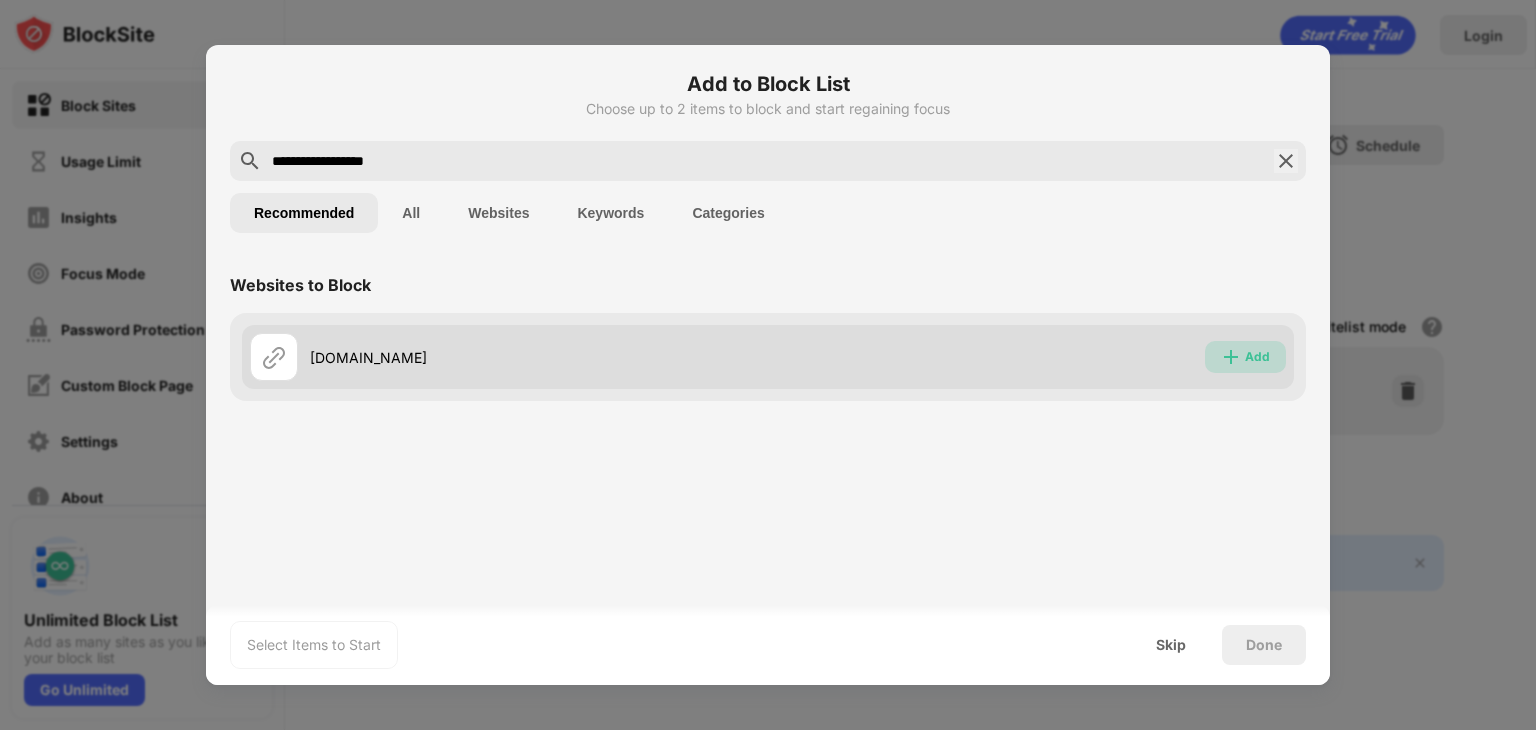 click on "Add" at bounding box center (1257, 357) 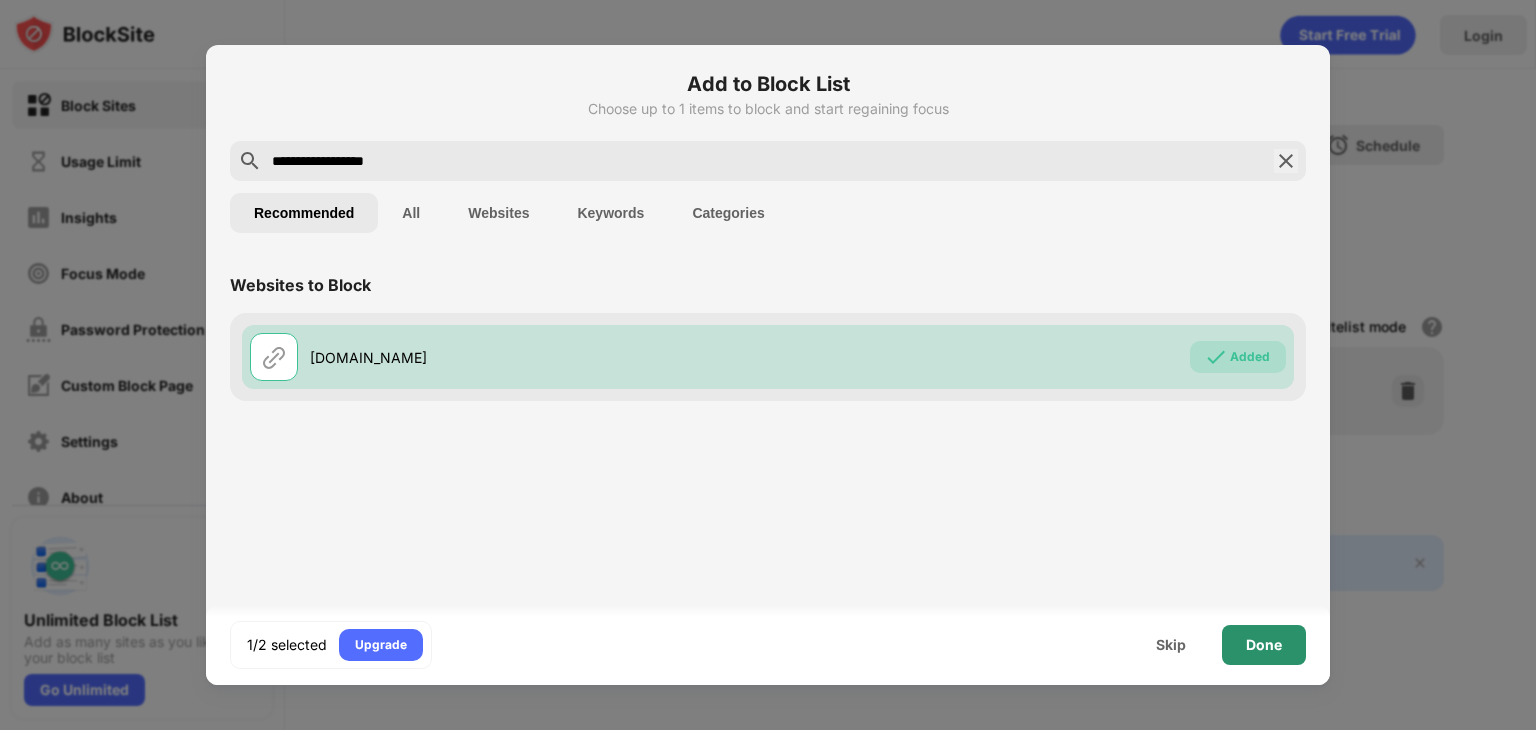 click on "Done" at bounding box center [1264, 645] 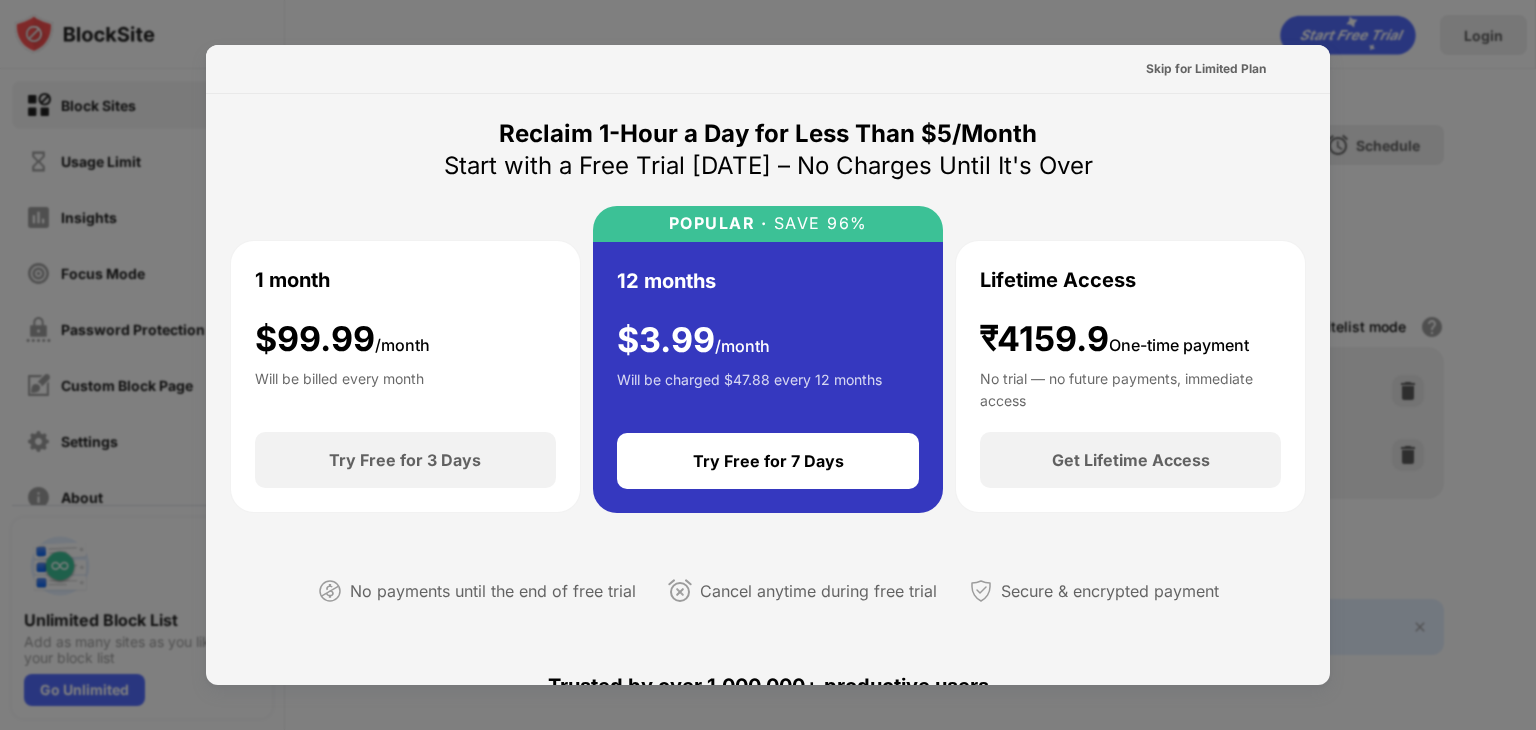 click at bounding box center [768, 365] 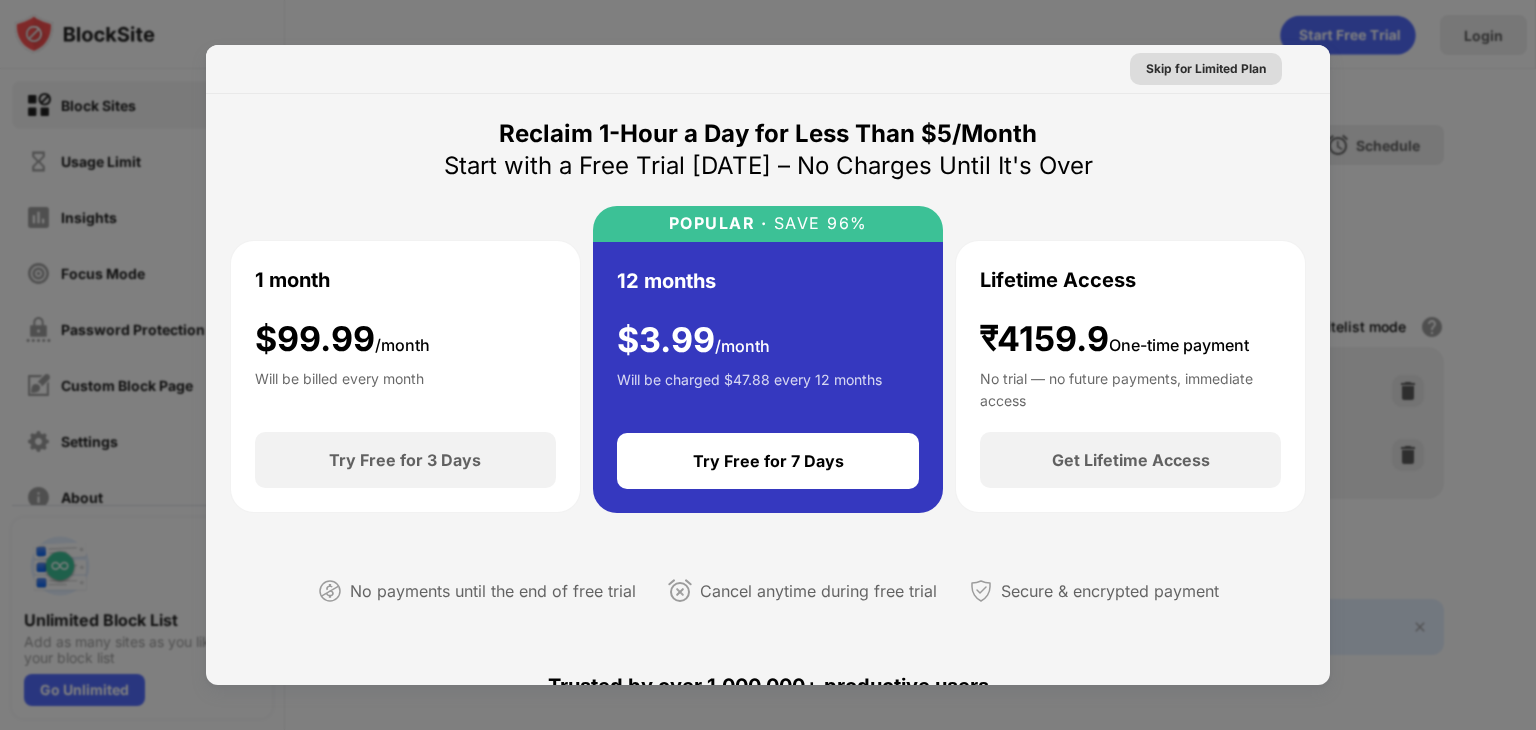 click on "Skip for Limited Plan" at bounding box center (1206, 69) 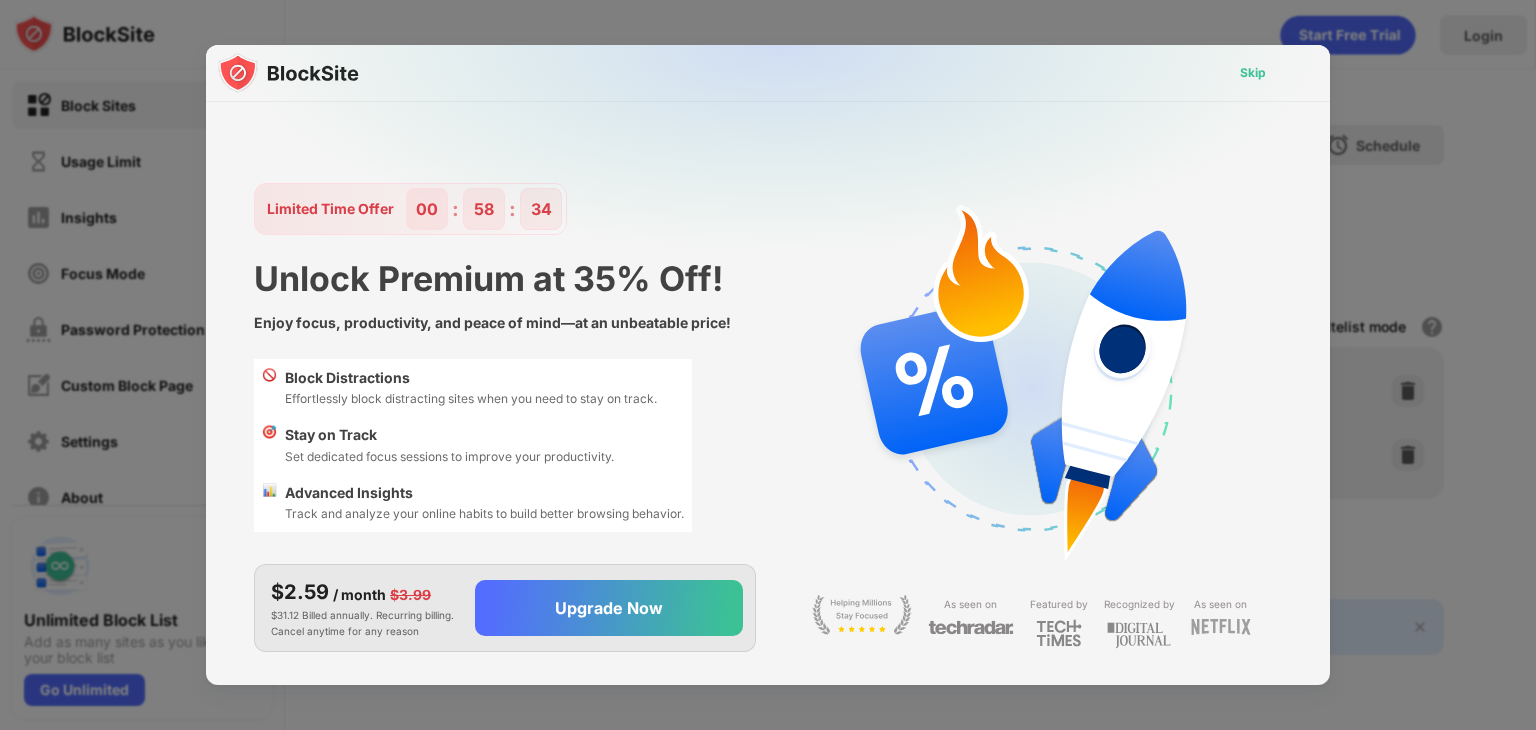 click on "Skip" at bounding box center (1253, 73) 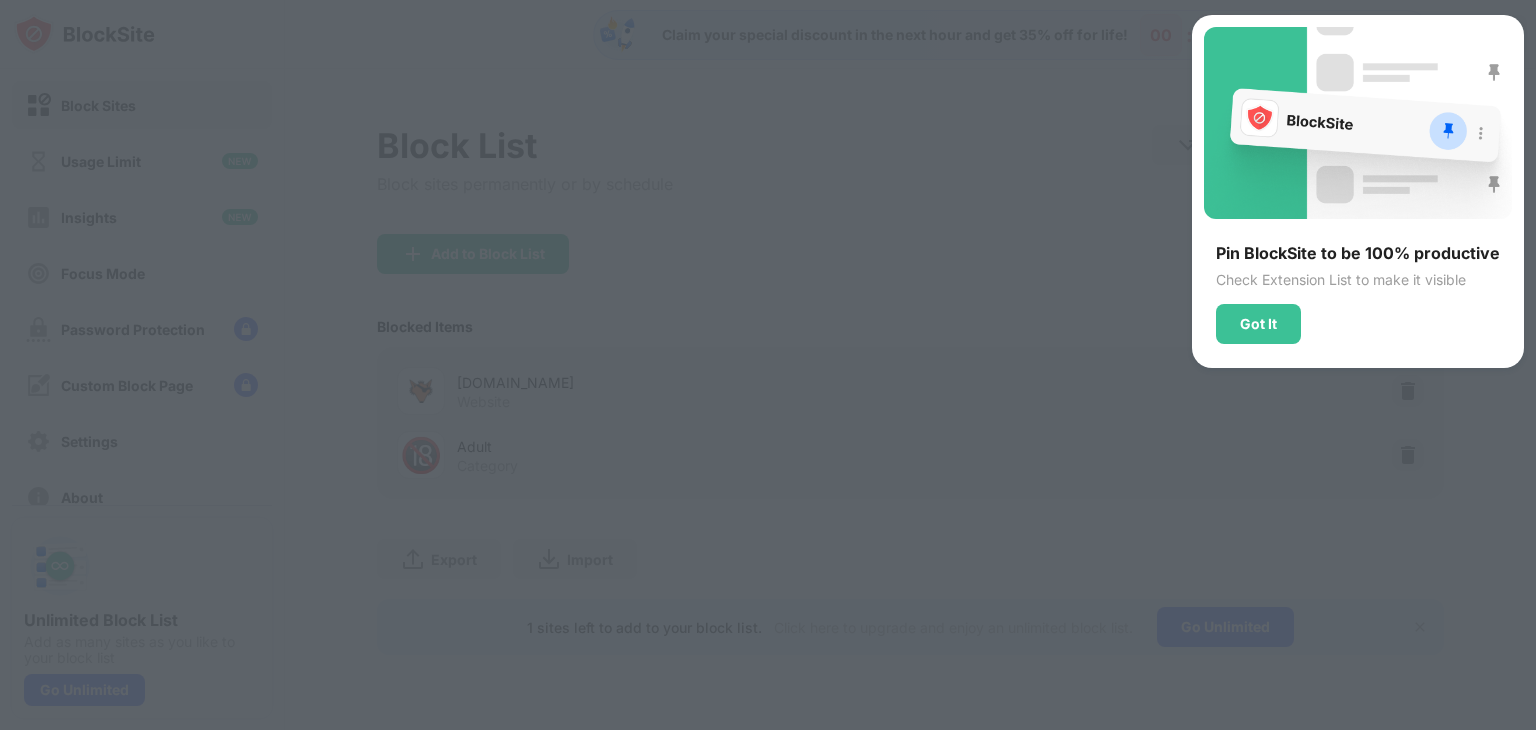 click at bounding box center [768, 365] 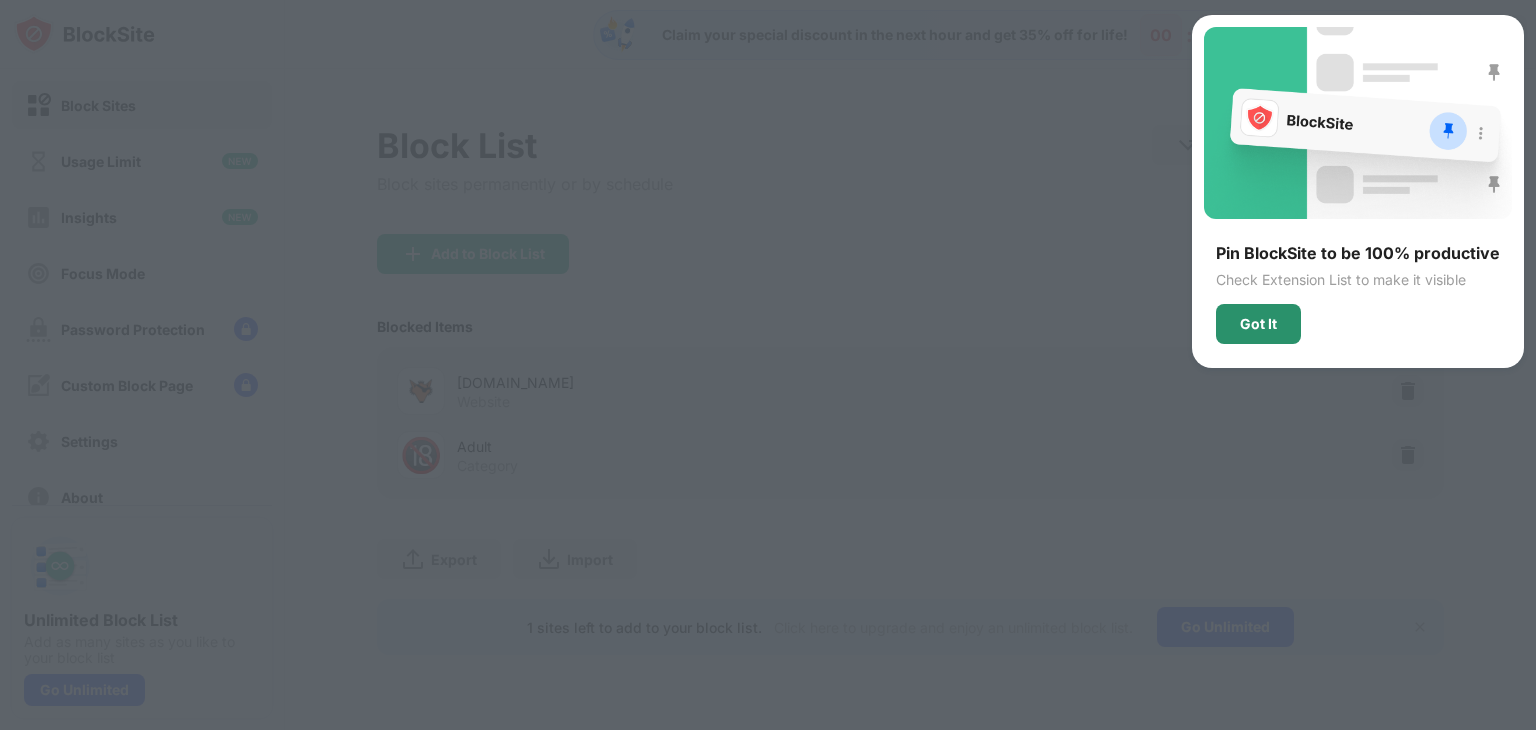 click on "Got It" at bounding box center (1258, 324) 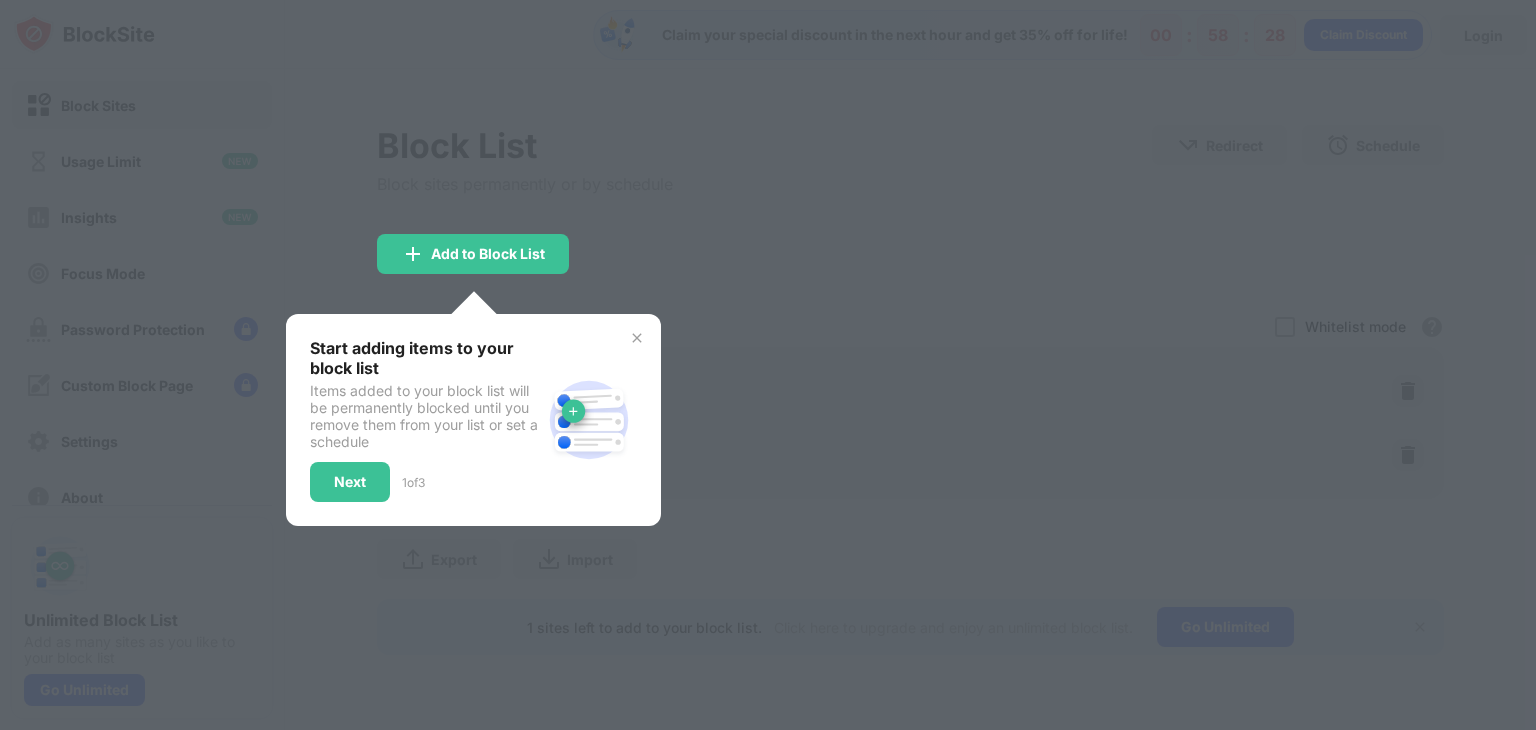 click at bounding box center [768, 365] 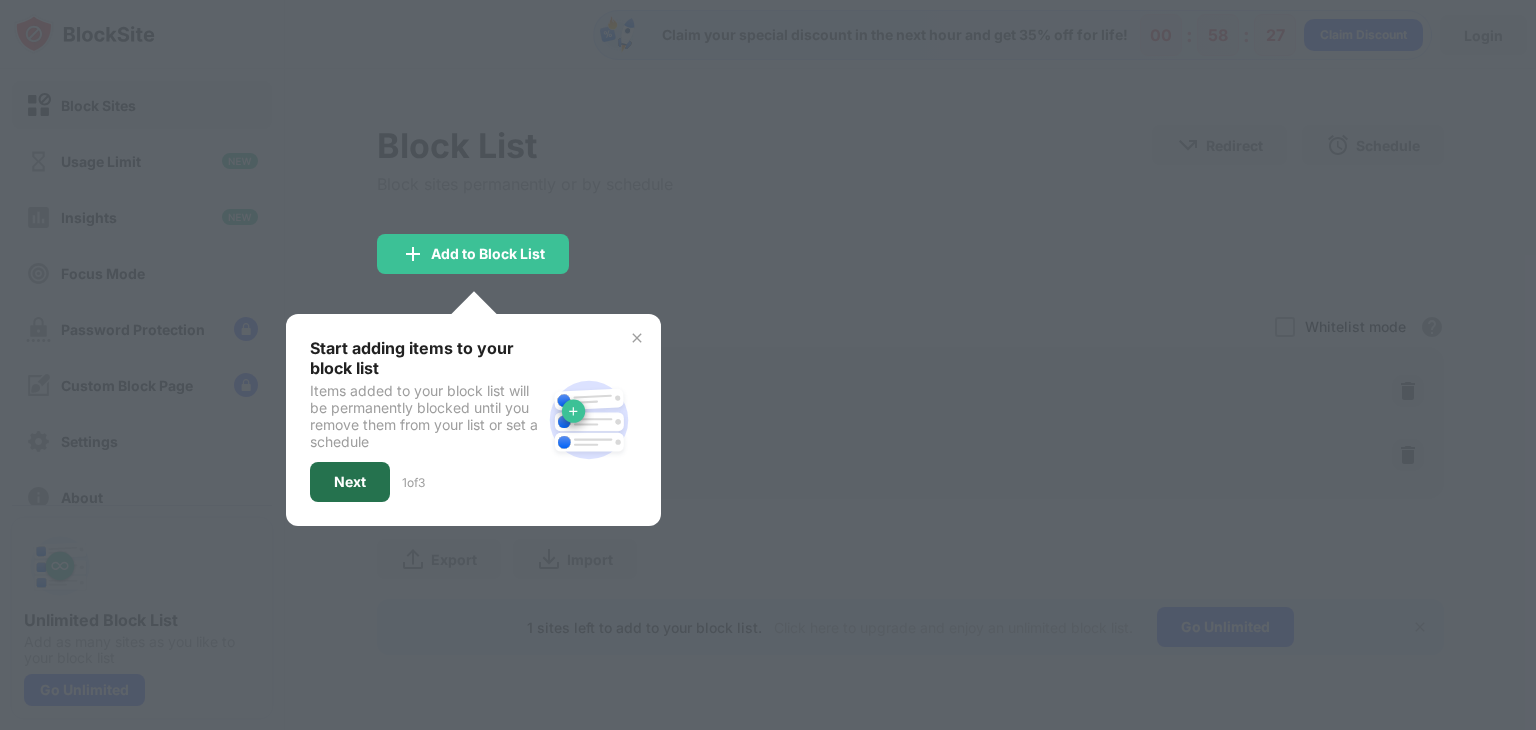 click on "Next" at bounding box center (350, 482) 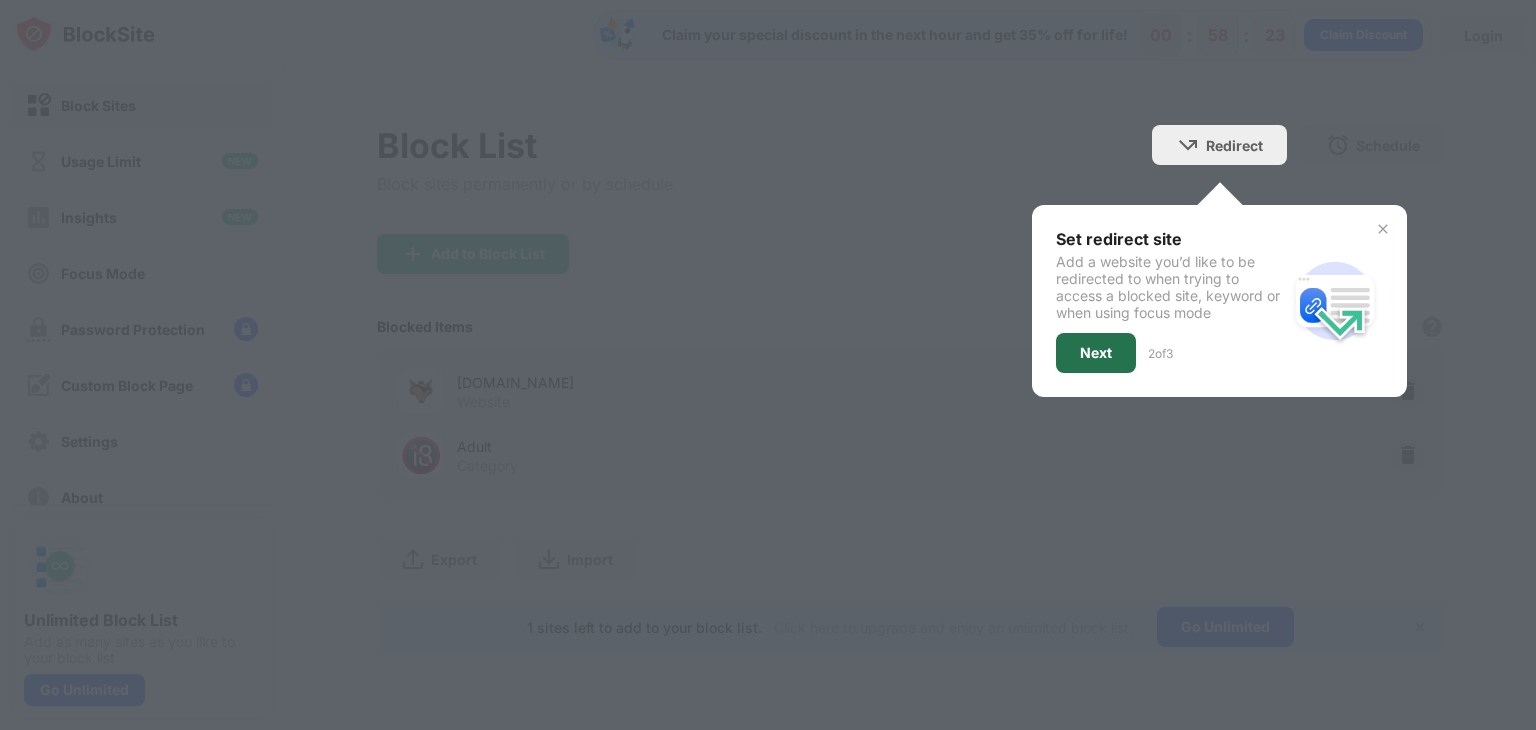 click on "Next" at bounding box center (1096, 353) 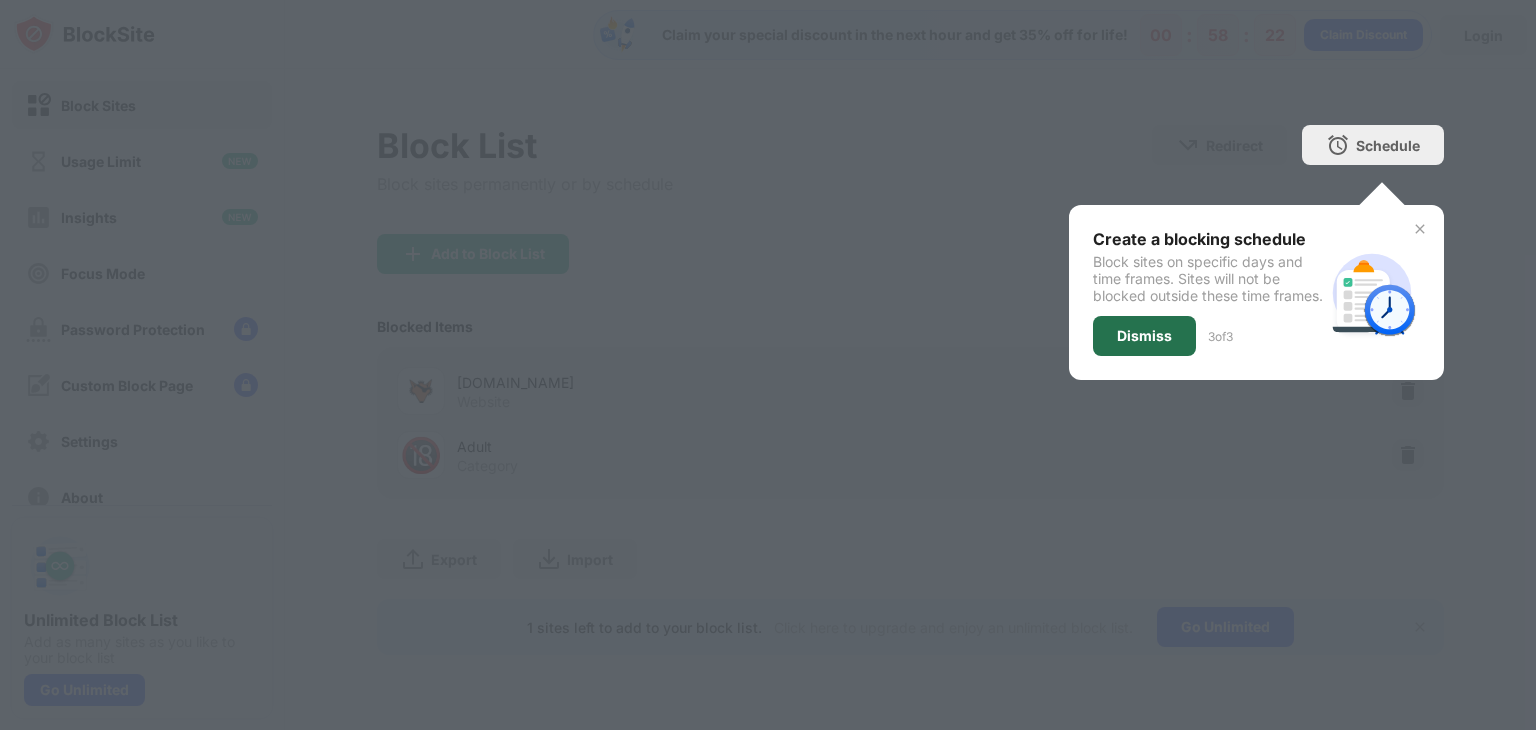 click on "Dismiss" at bounding box center [1144, 336] 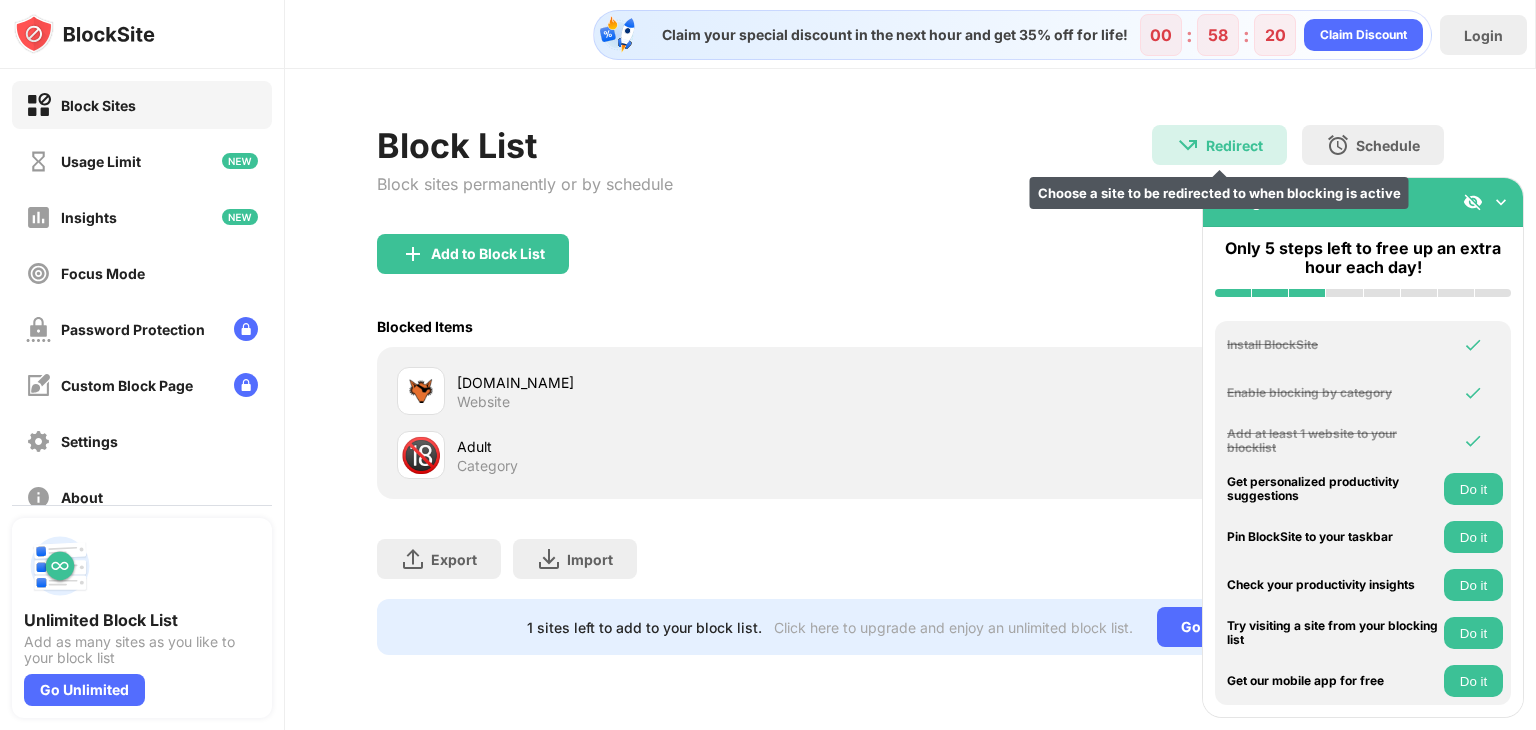 click on "Redirect" at bounding box center (1234, 145) 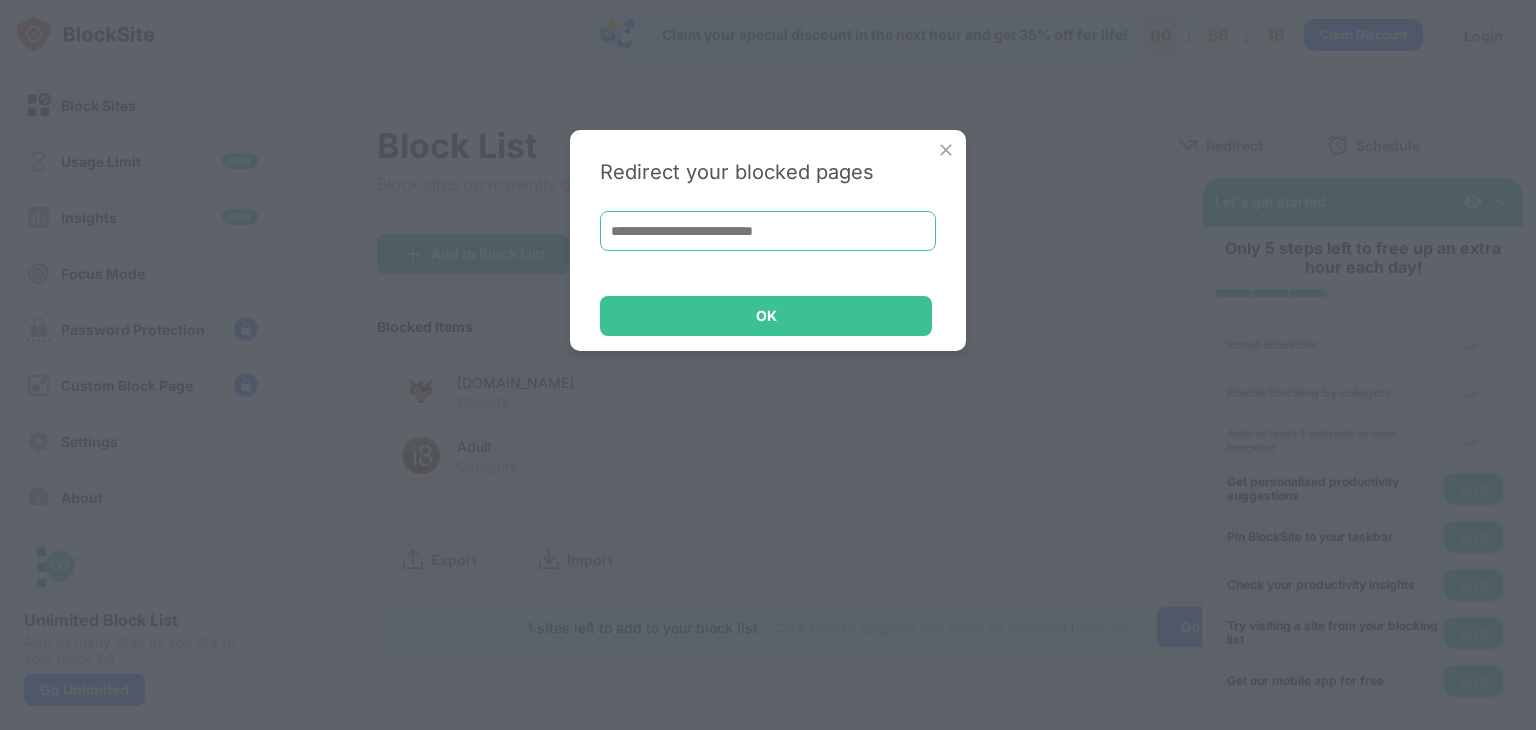 click at bounding box center (768, 231) 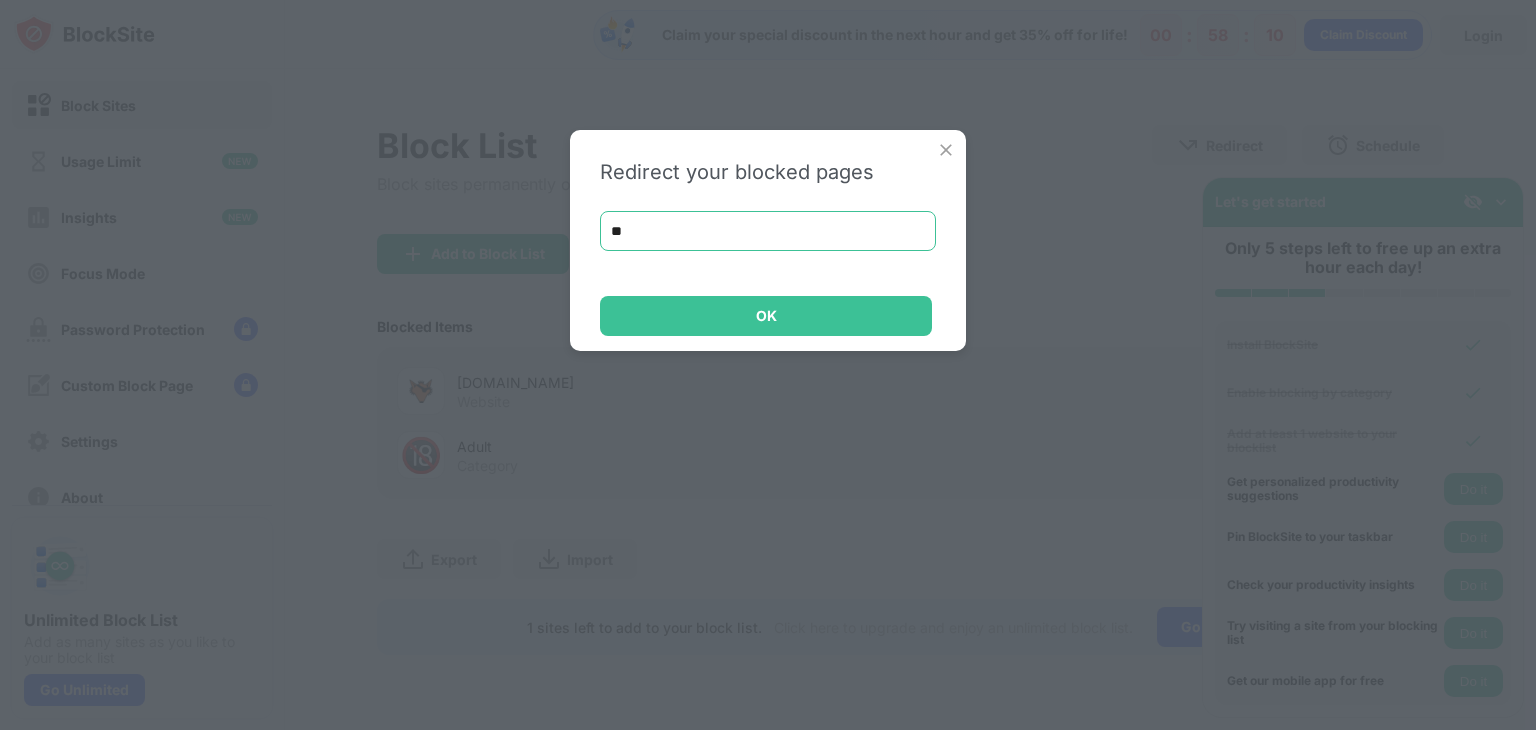 type on "*" 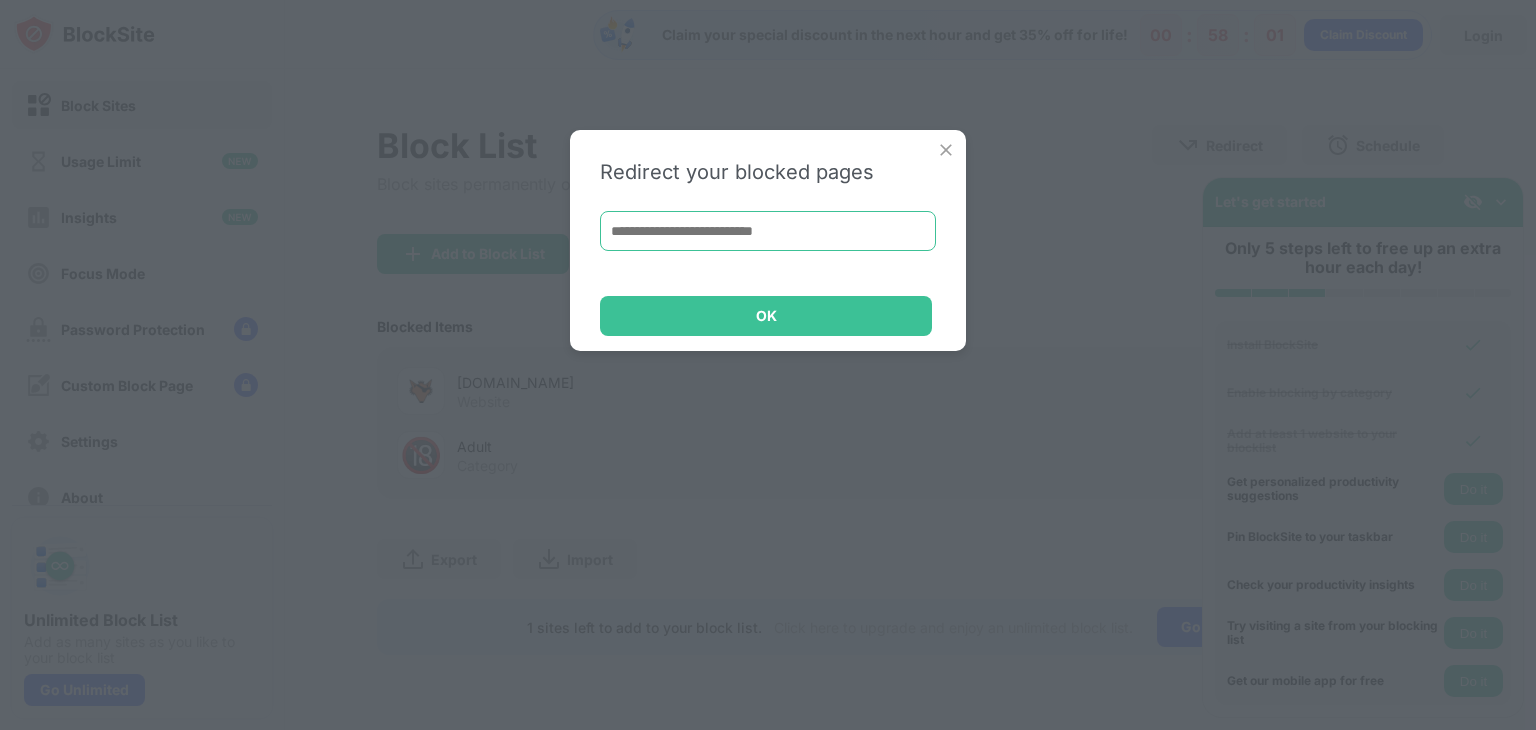 paste on "**********" 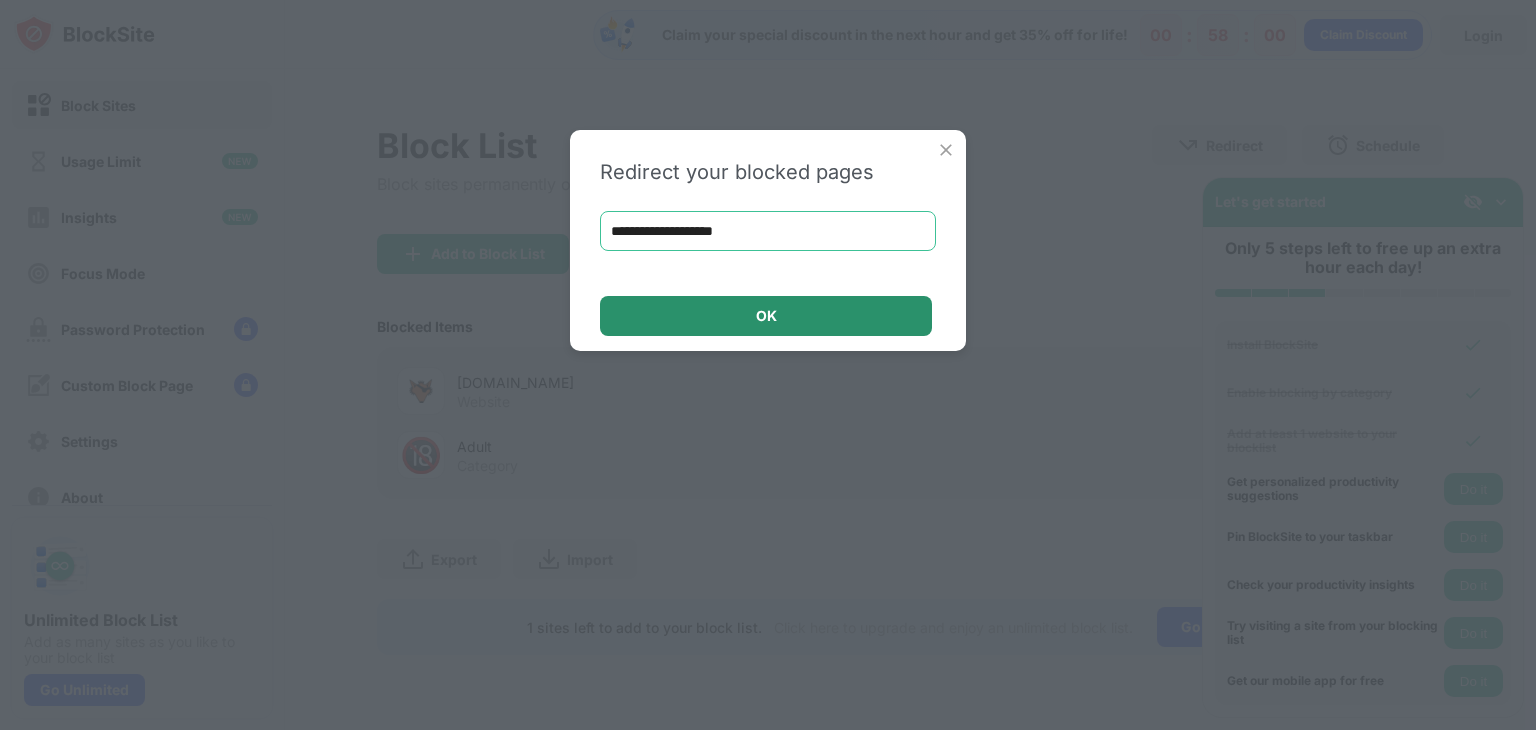 type on "**********" 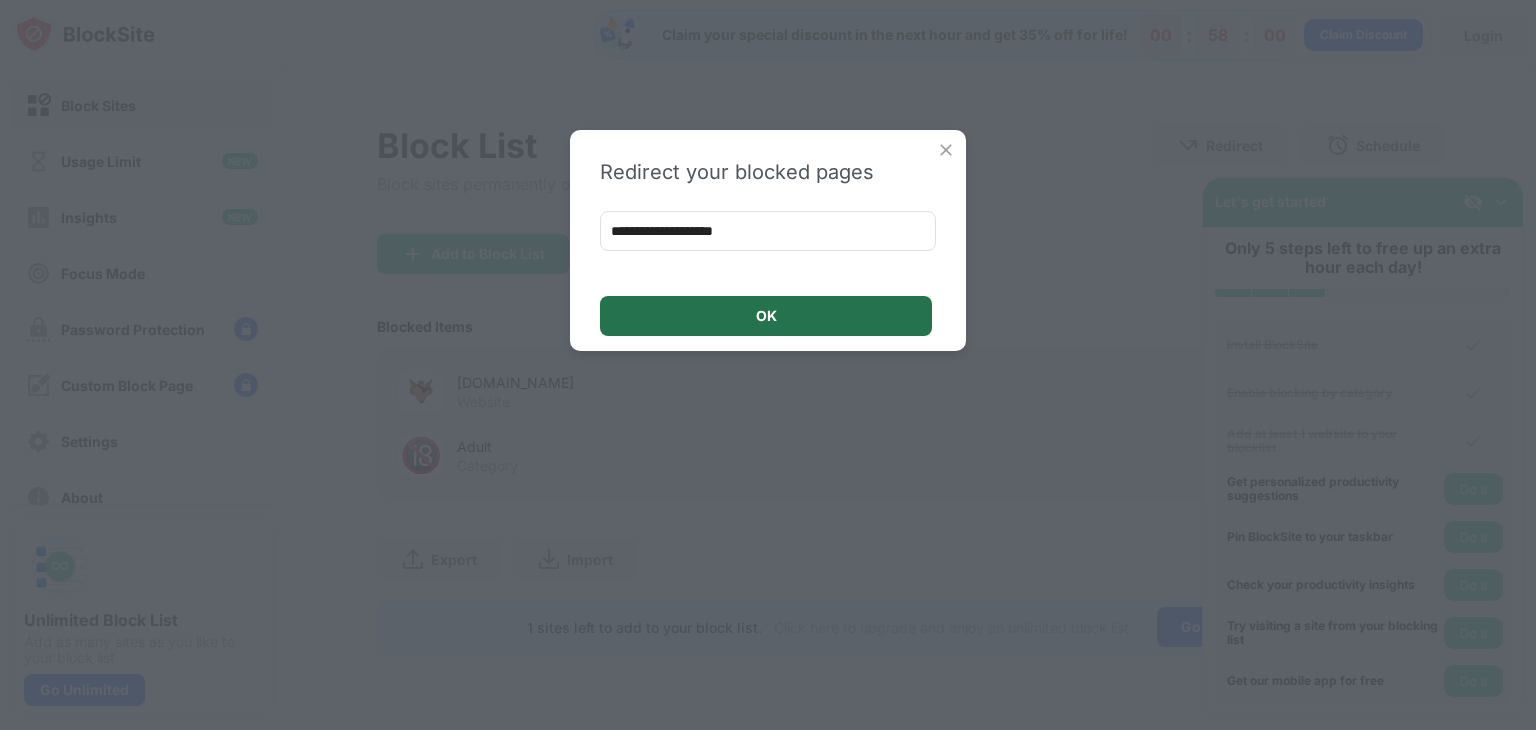 click on "OK" at bounding box center (766, 316) 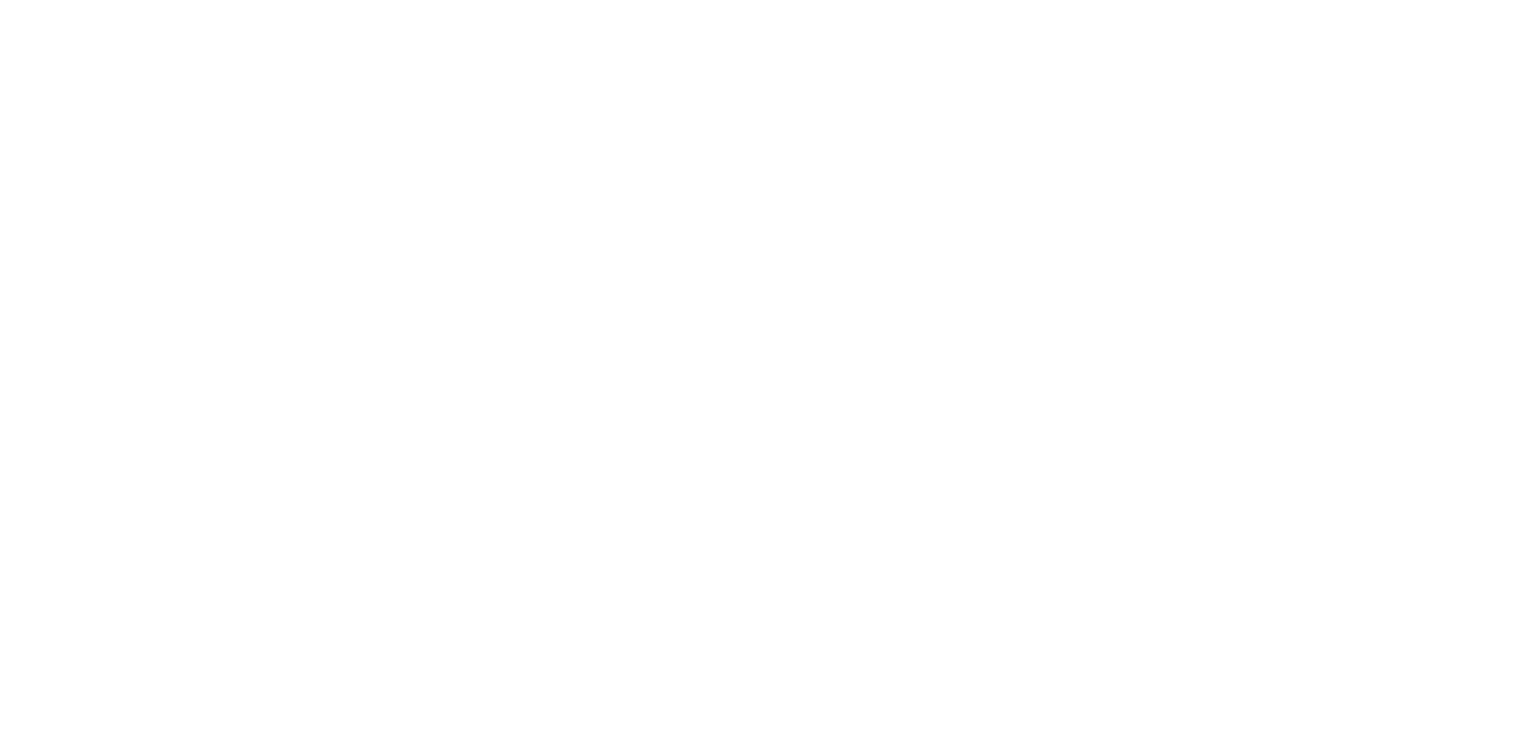 scroll, scrollTop: 0, scrollLeft: 0, axis: both 